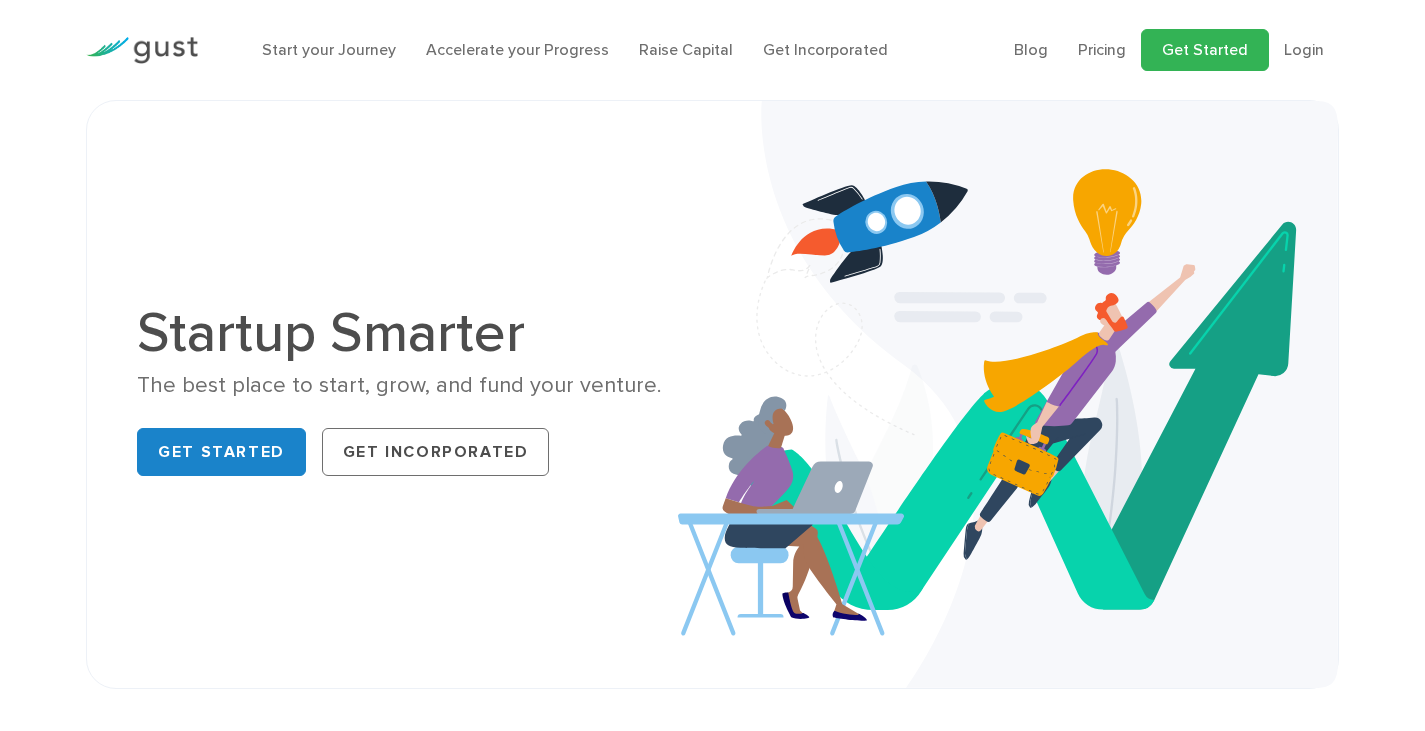 scroll, scrollTop: 0, scrollLeft: 0, axis: both 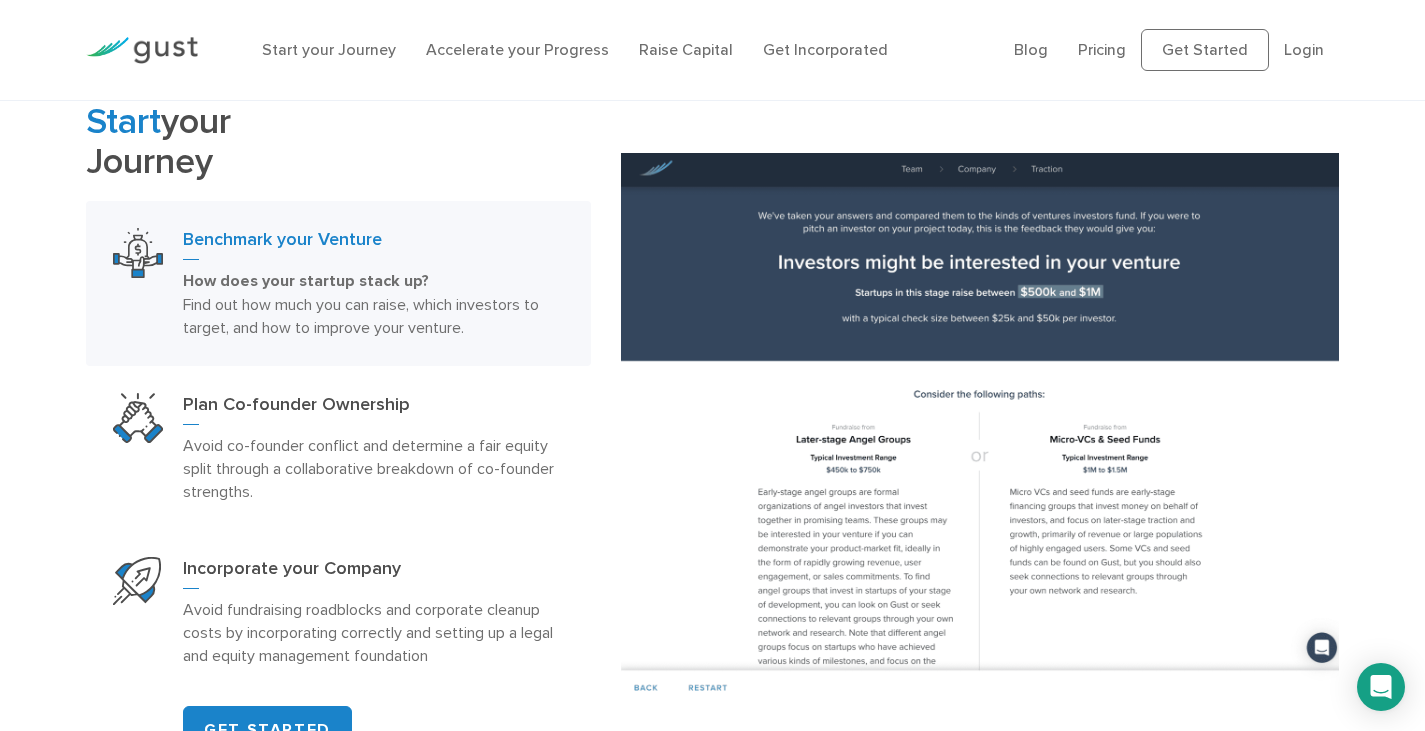 click on "How does your startup stack up?
Find out how much you can raise, which investors to target, and how to improve your venture." at bounding box center (373, 304) 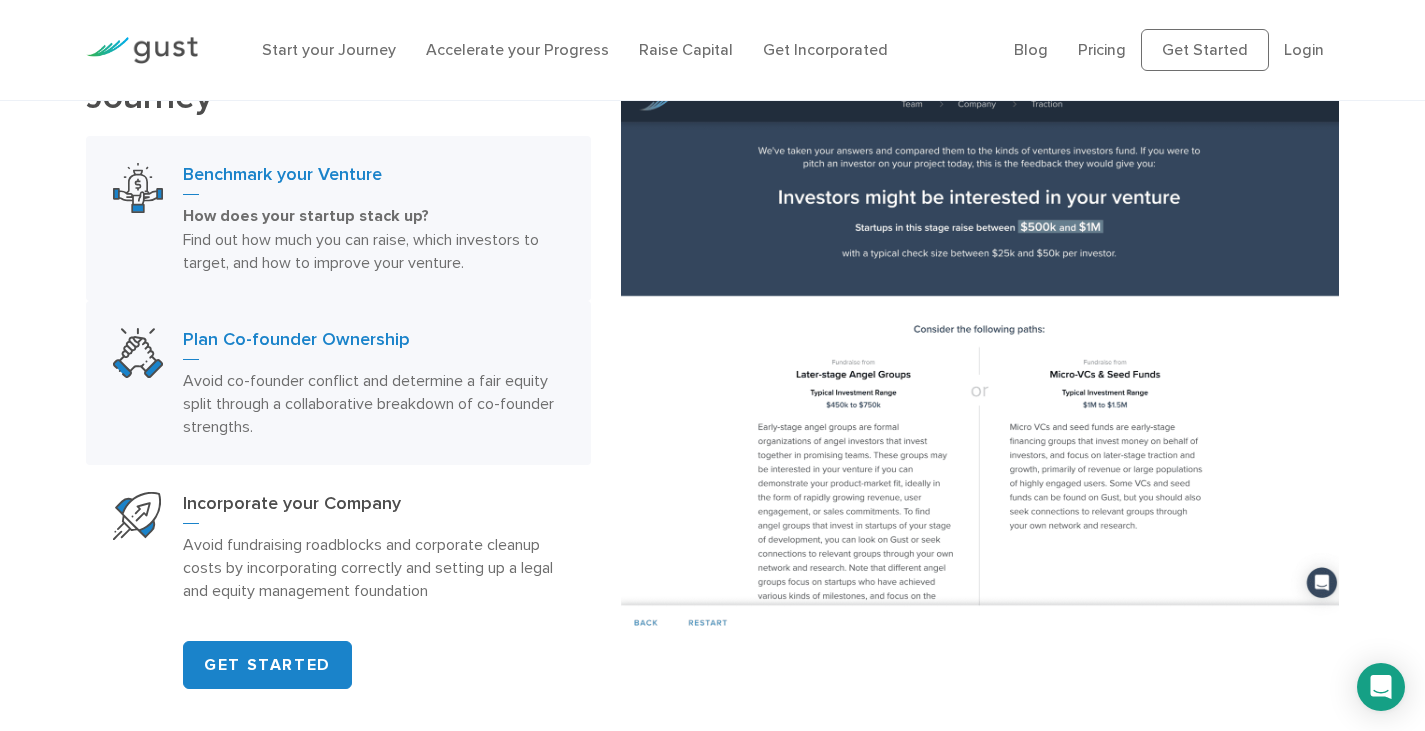 scroll, scrollTop: 1094, scrollLeft: 0, axis: vertical 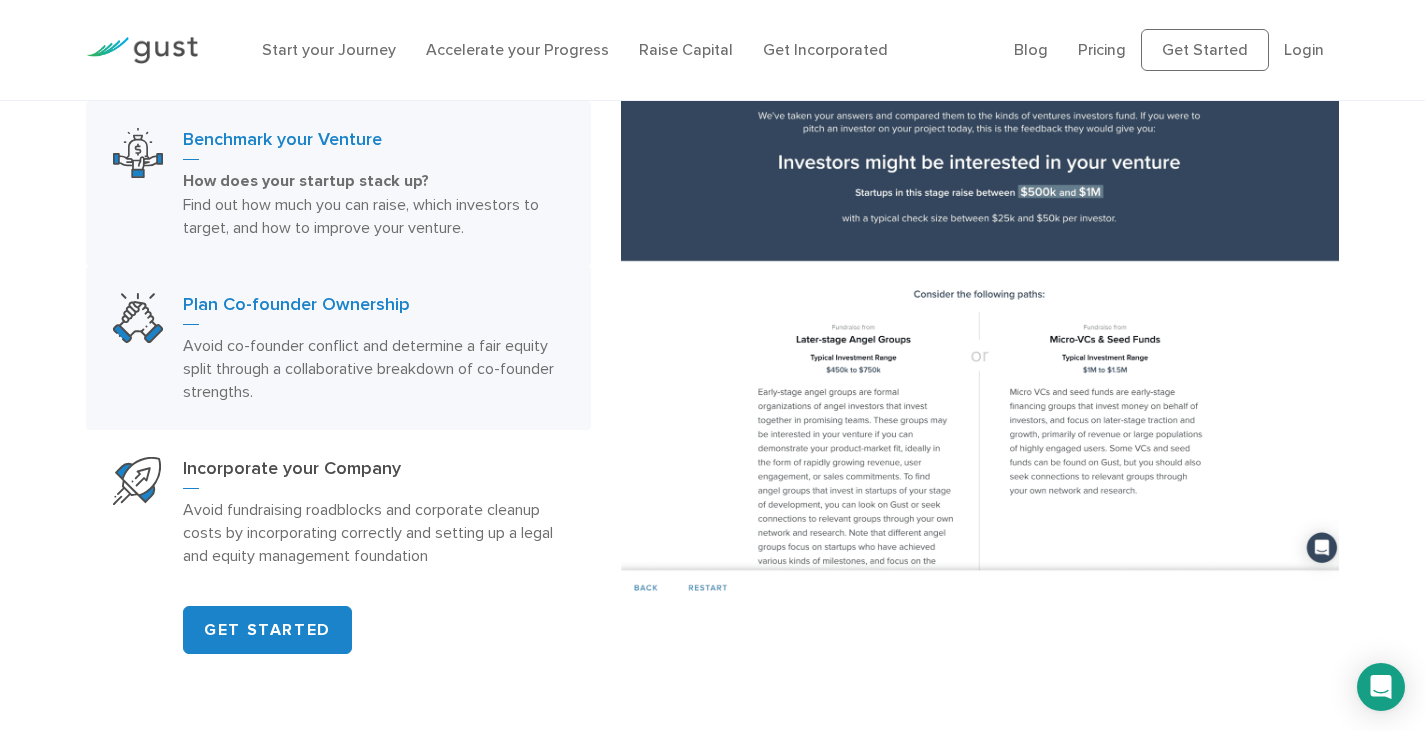 click on "Avoid co-founder conflict and determine a fair equity split through a collaborative breakdown of co-founder strengths." at bounding box center (373, 368) 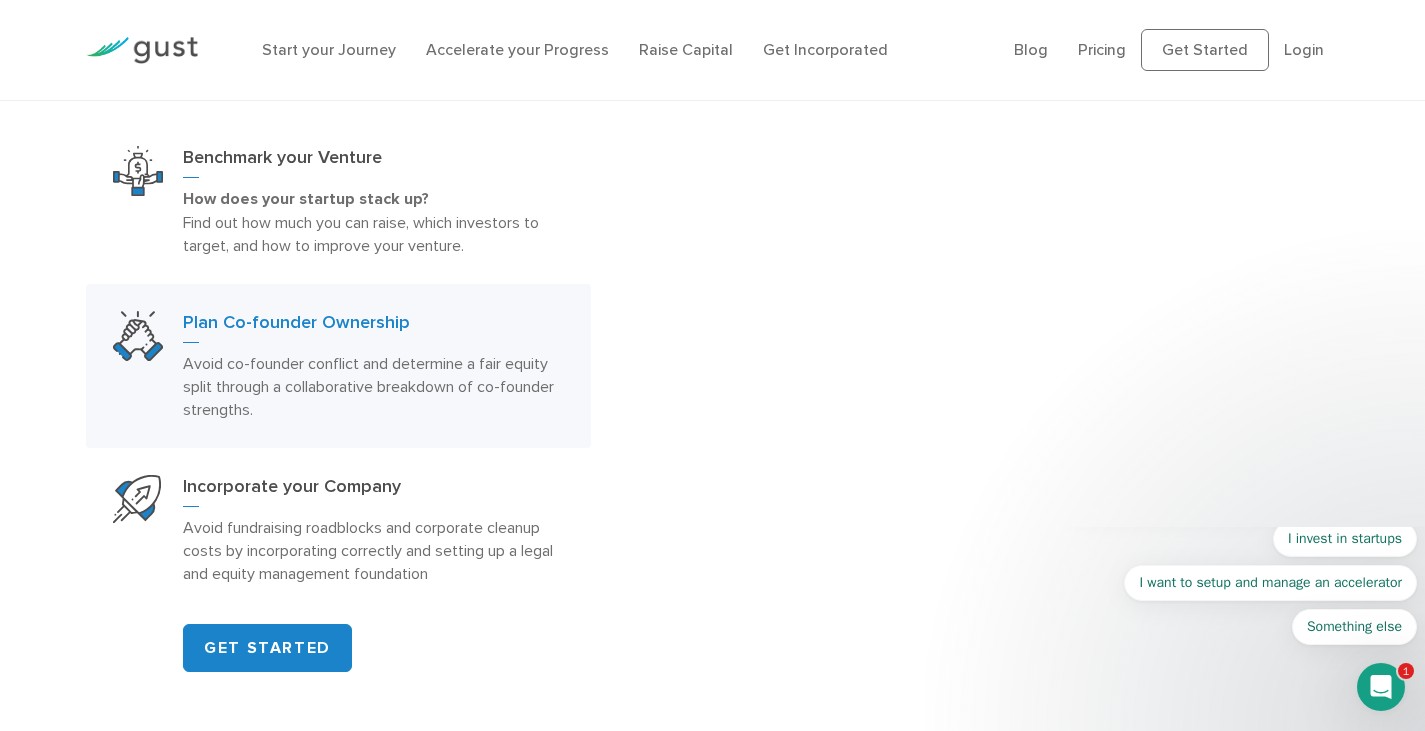 scroll, scrollTop: 0, scrollLeft: 0, axis: both 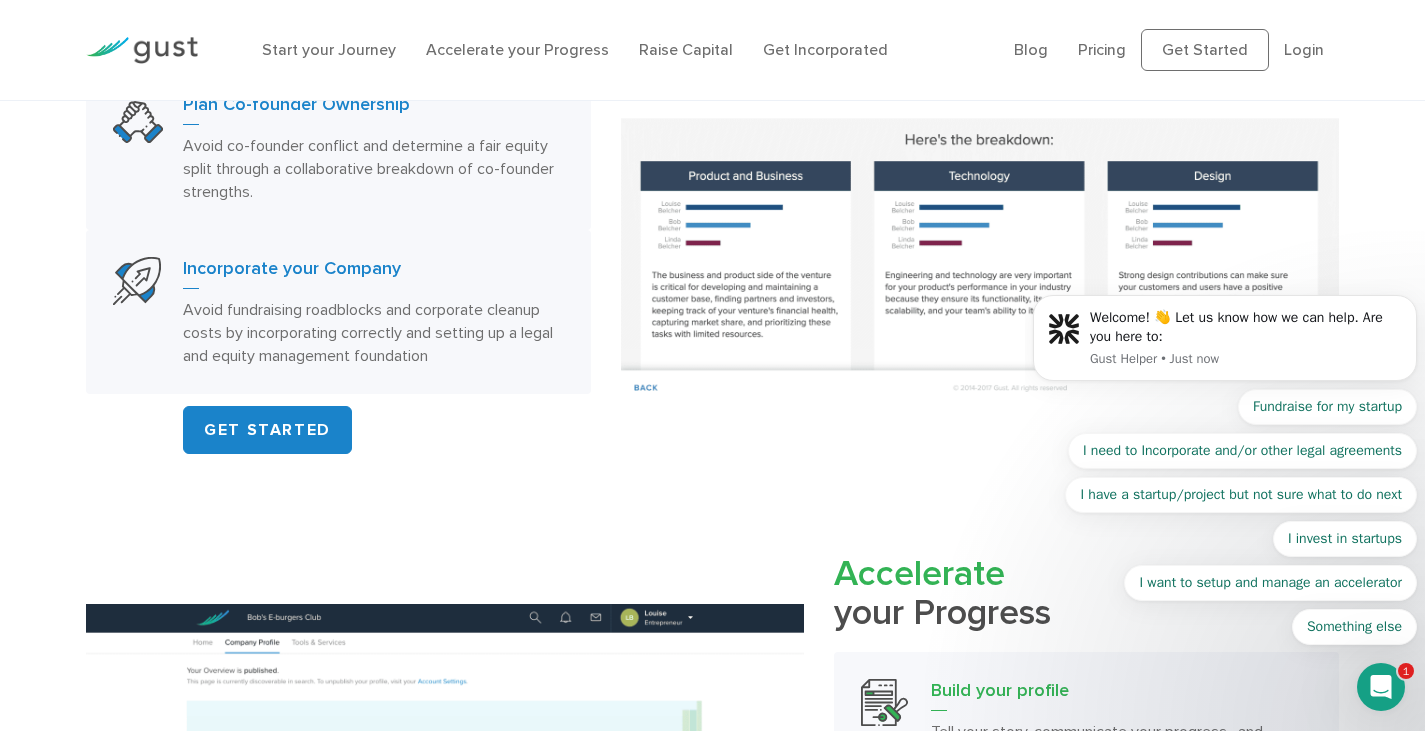 click on "Avoid fundraising roadblocks and corporate cleanup costs by incorporating correctly and setting up a legal and equity management foundation" at bounding box center [373, 332] 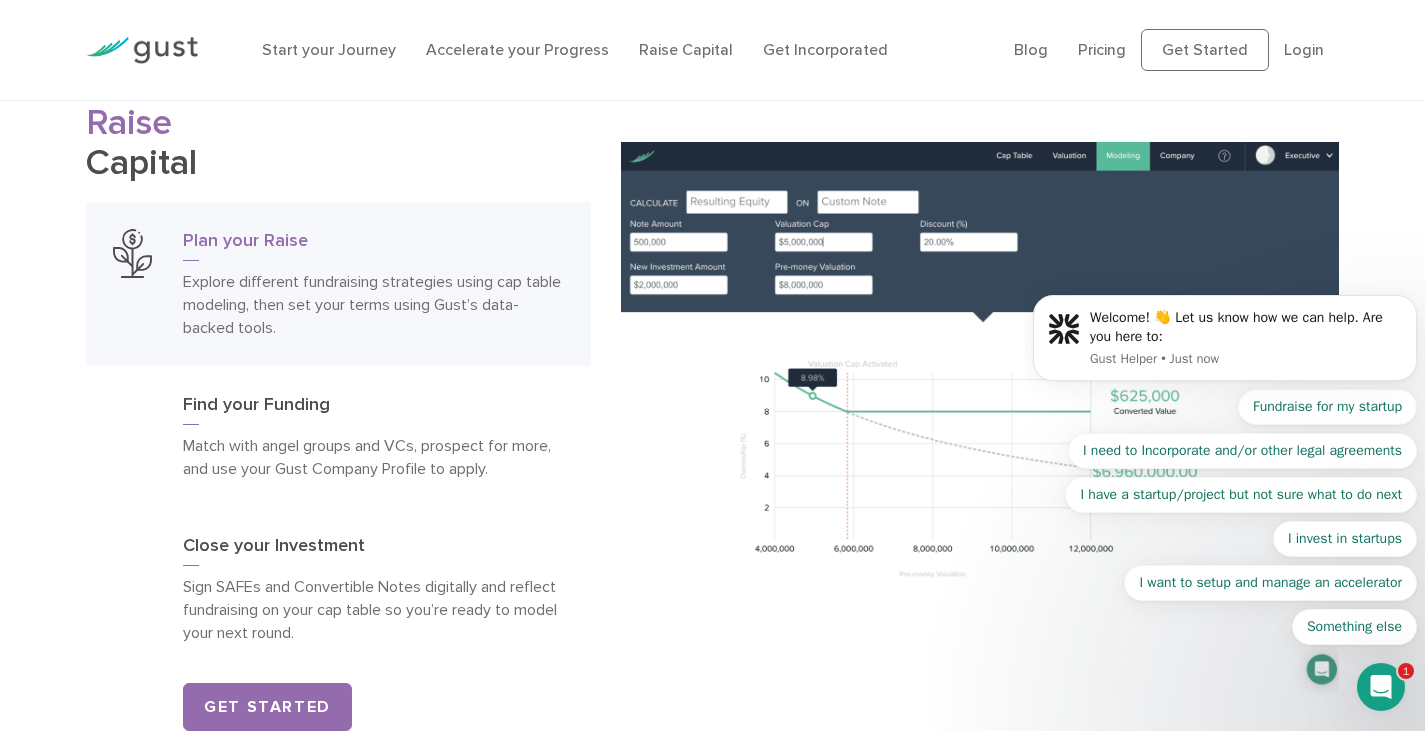 scroll, scrollTop: 2860, scrollLeft: 0, axis: vertical 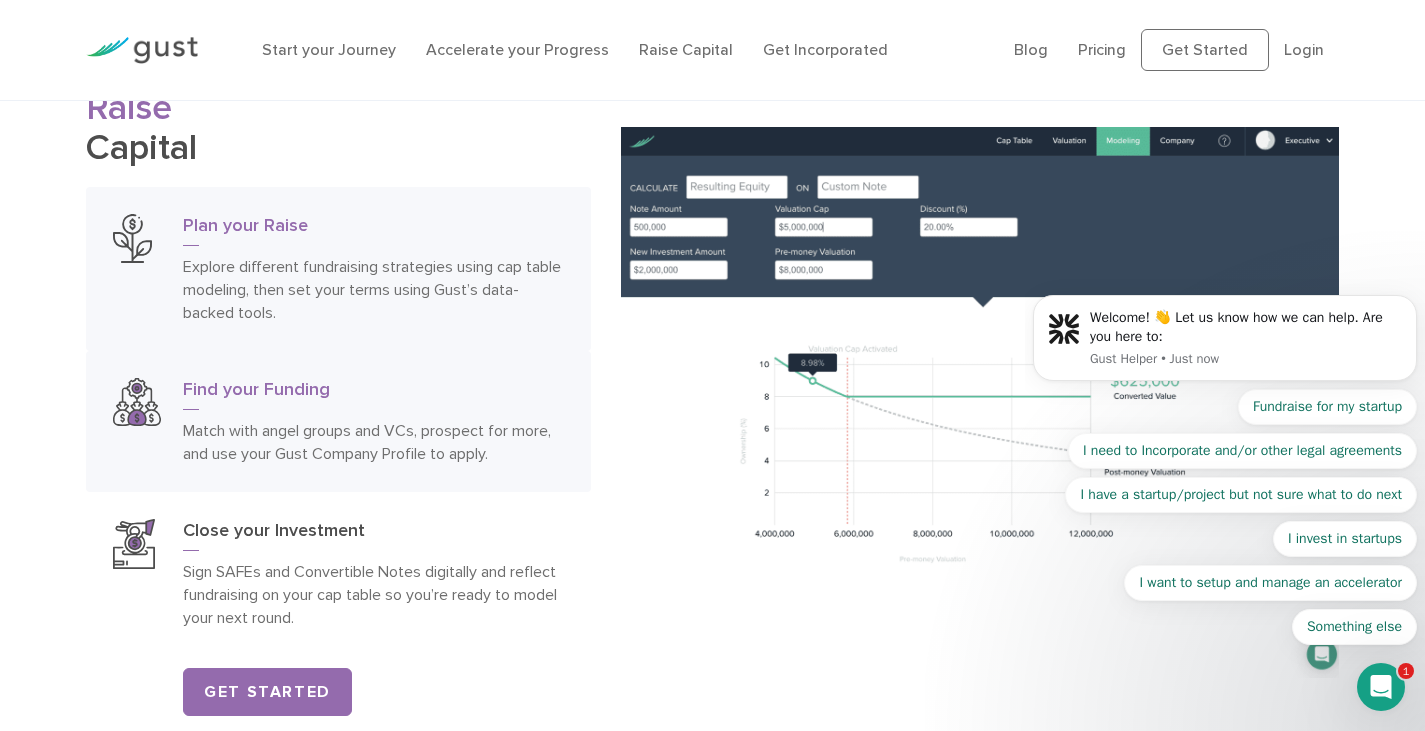 click on "Match with angel groups and VCs, prospect for more, and use your Gust Company Profile to apply." at bounding box center [373, 442] 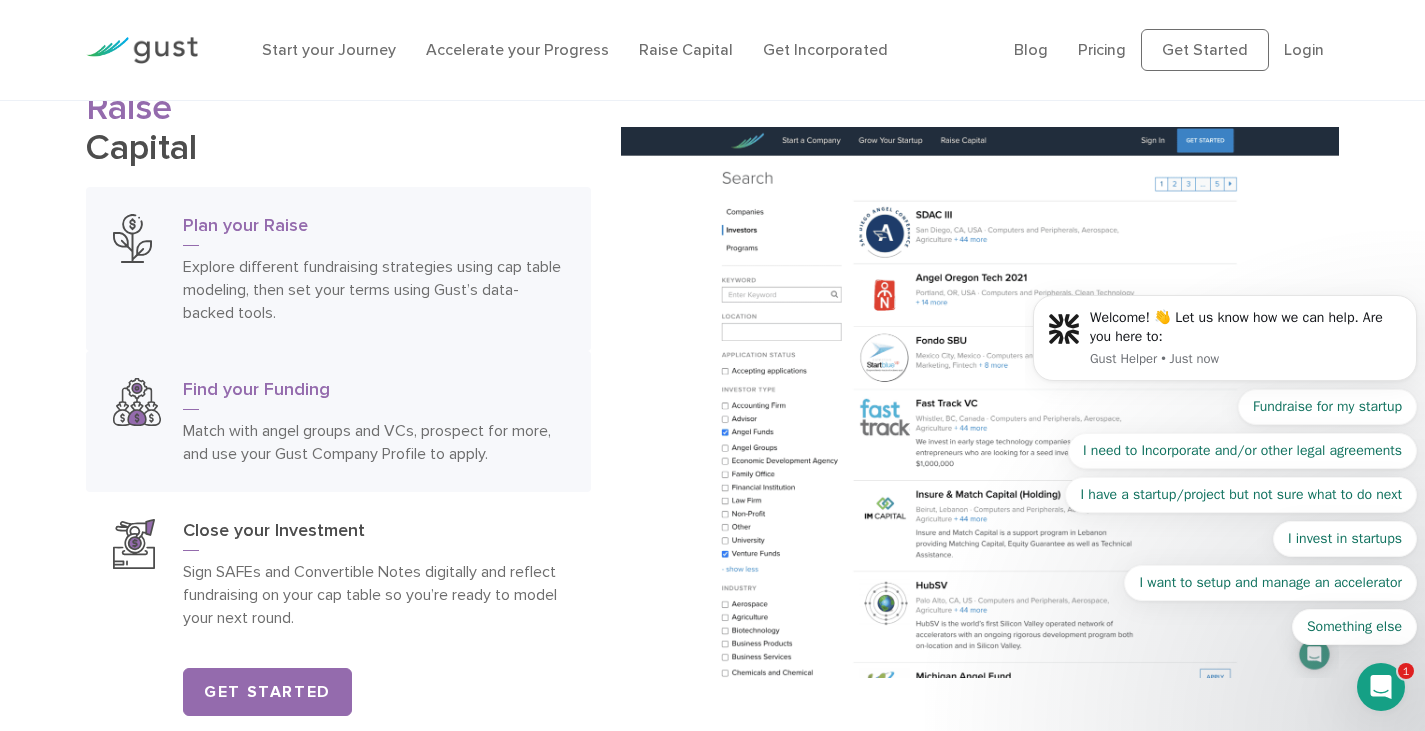 click on "Explore different fundraising strategies using cap table modeling, then set your terms using Gust’s data-backed tools." at bounding box center (373, 289) 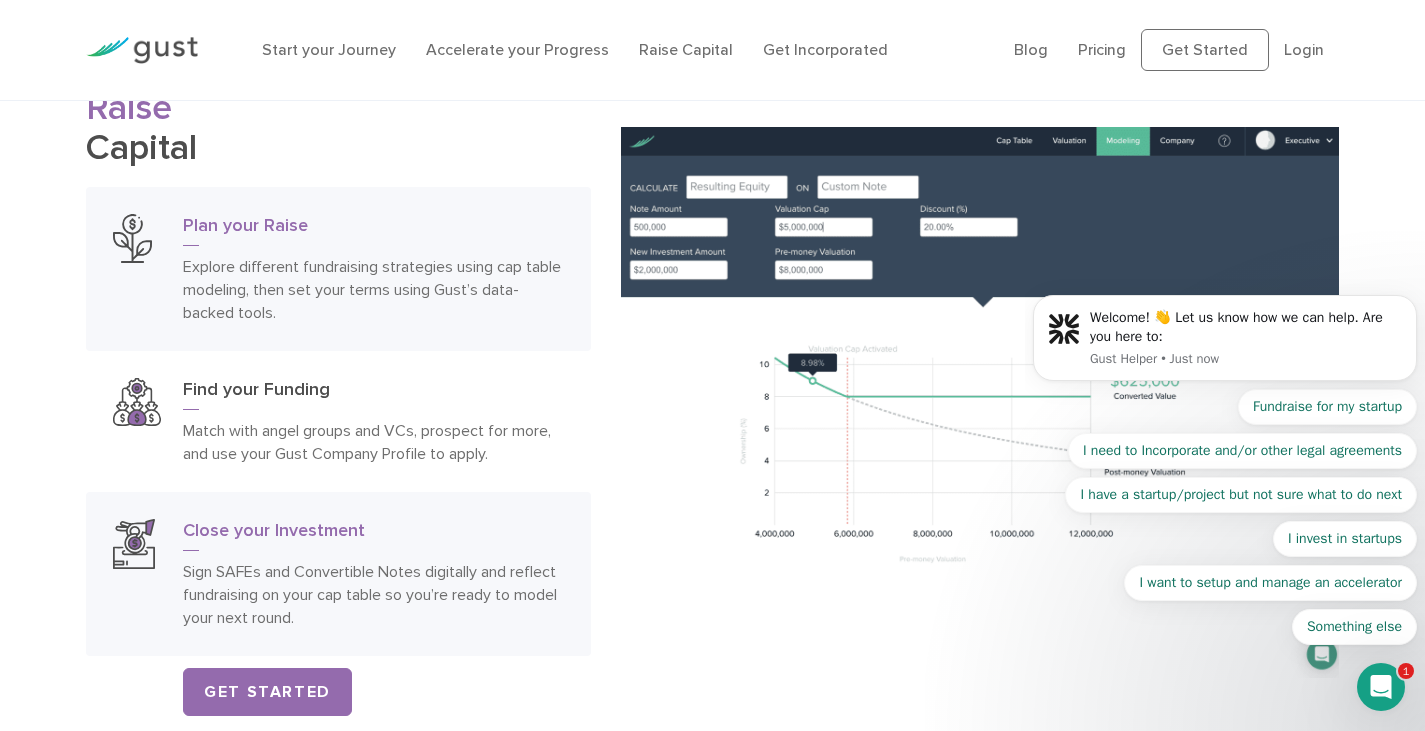click on "Close your Investment Sign SAFEs and Convertible Notes digitally and reflect fundraising on your cap table so you’re ready to model your next round." at bounding box center (373, 574) 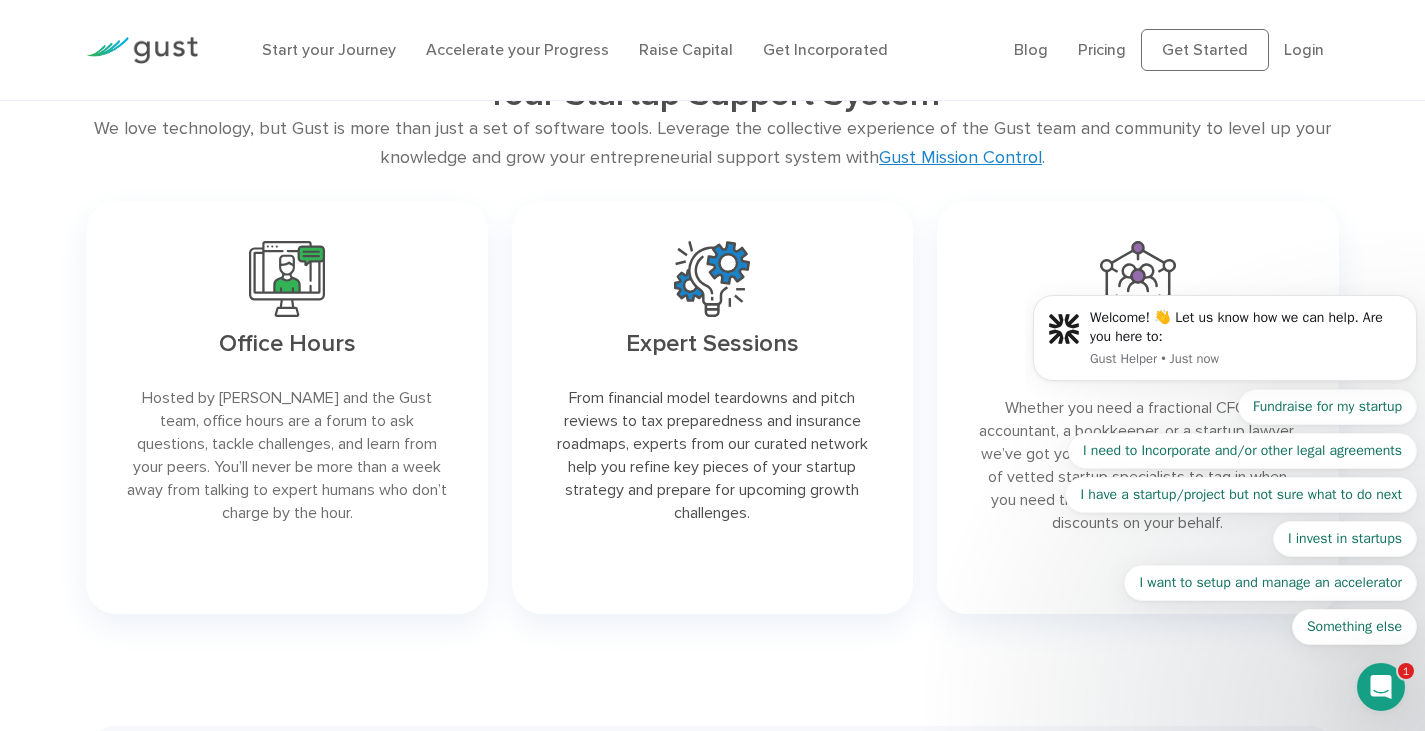 scroll, scrollTop: 3860, scrollLeft: 0, axis: vertical 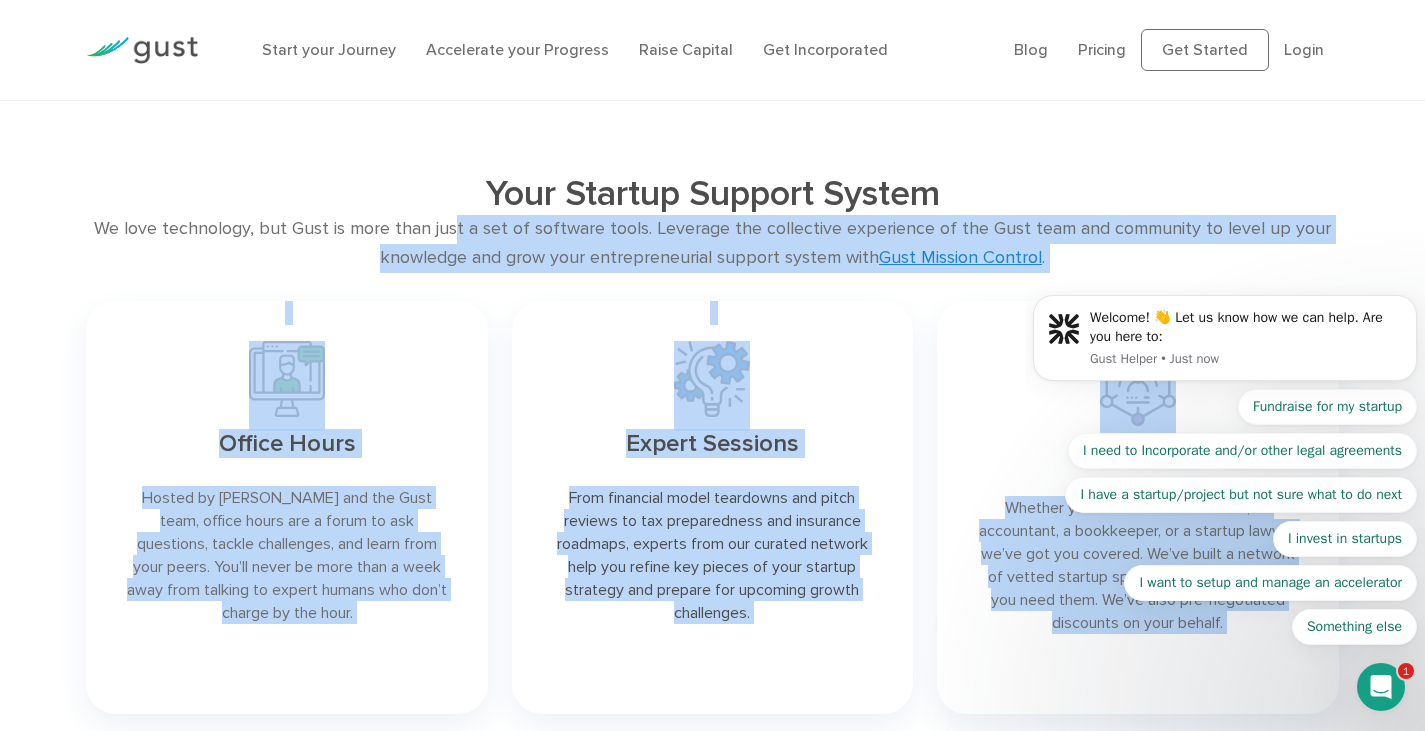 drag, startPoint x: 1497, startPoint y: 228, endPoint x: 1103, endPoint y: 249, distance: 394.55923 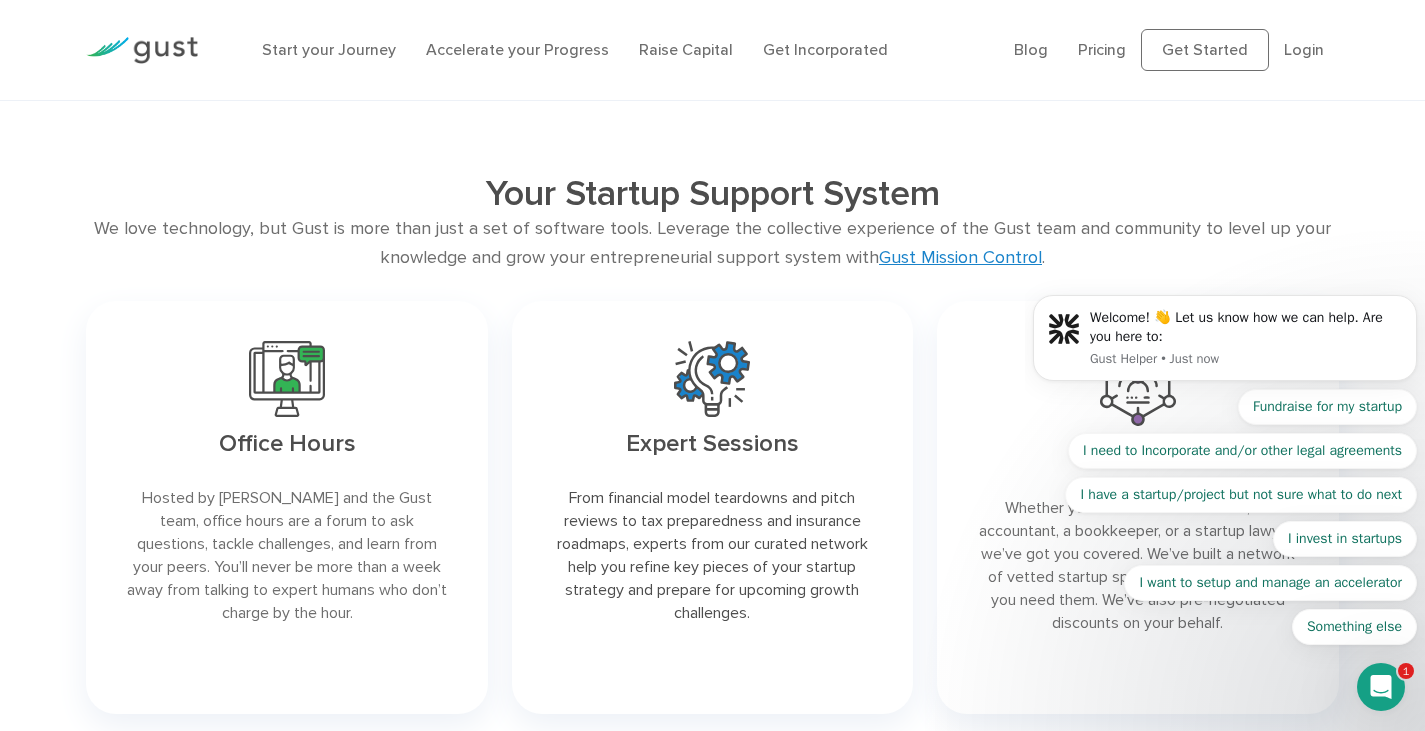 drag, startPoint x: 1102, startPoint y: 245, endPoint x: 1067, endPoint y: 246, distance: 35.014282 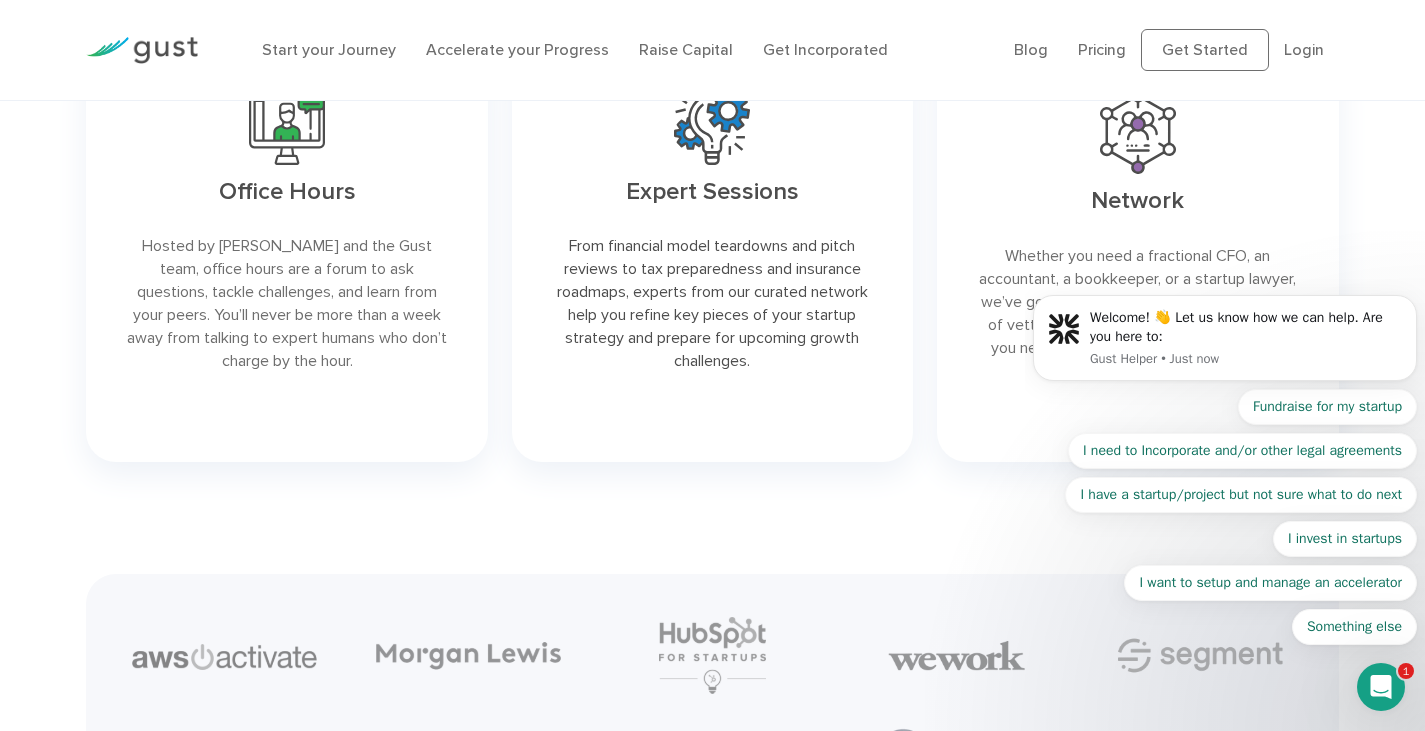 scroll, scrollTop: 4060, scrollLeft: 0, axis: vertical 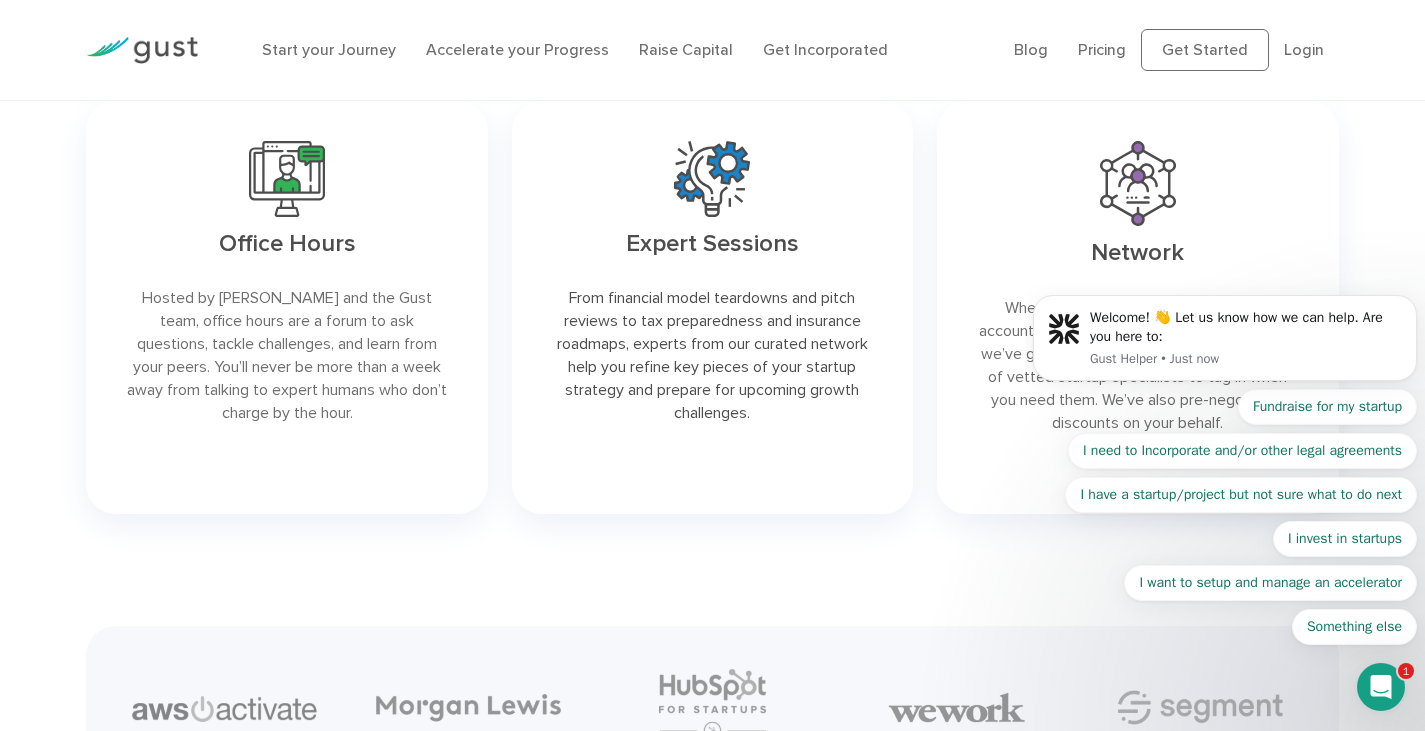 click at bounding box center [286, 308] 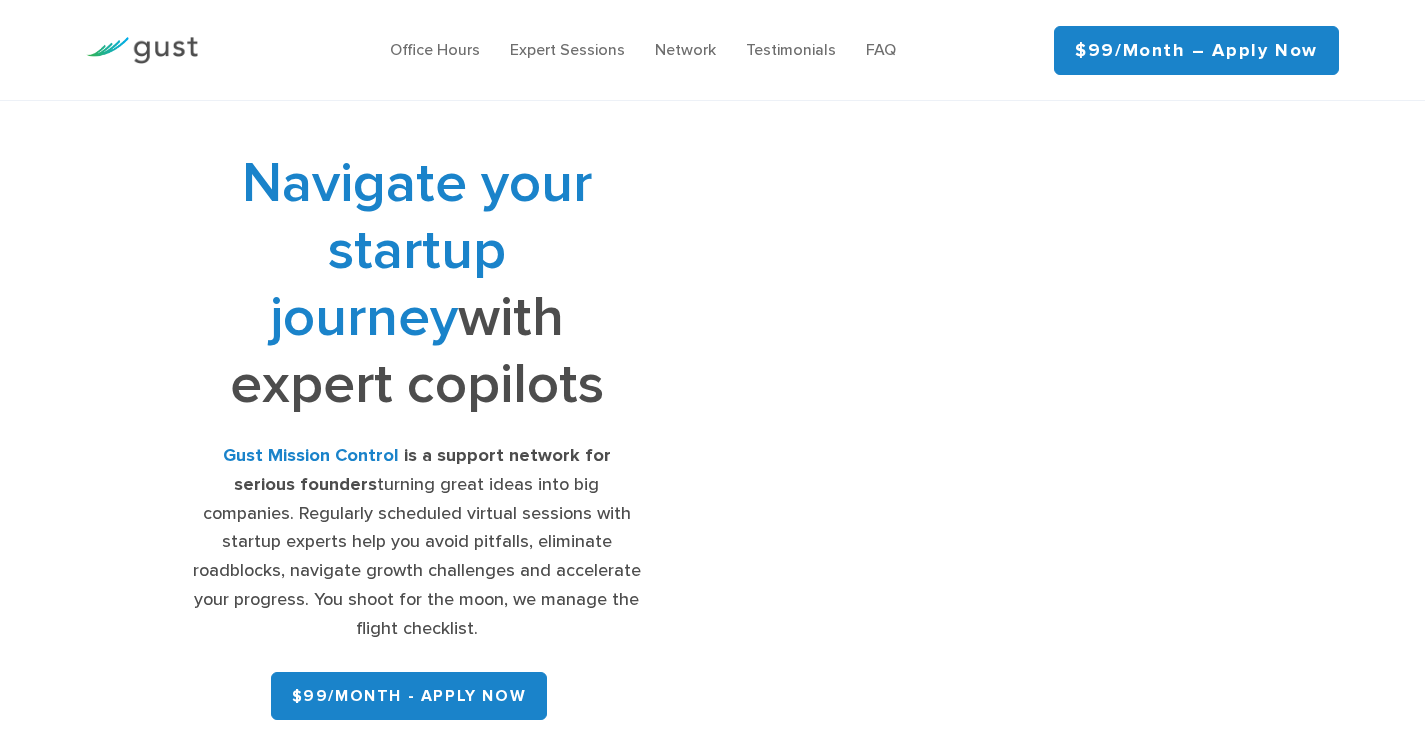 scroll, scrollTop: 193, scrollLeft: 0, axis: vertical 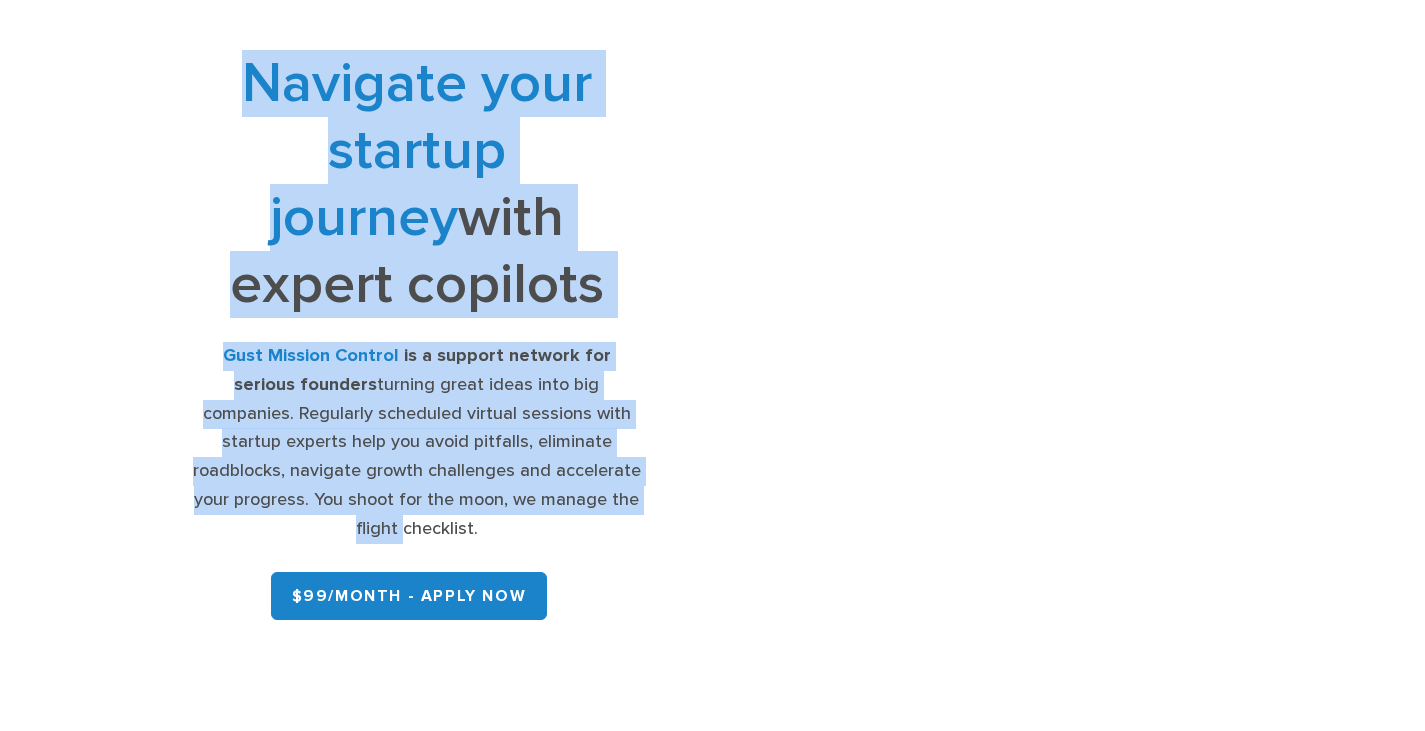 drag, startPoint x: 238, startPoint y: 75, endPoint x: 664, endPoint y: 493, distance: 596.82495 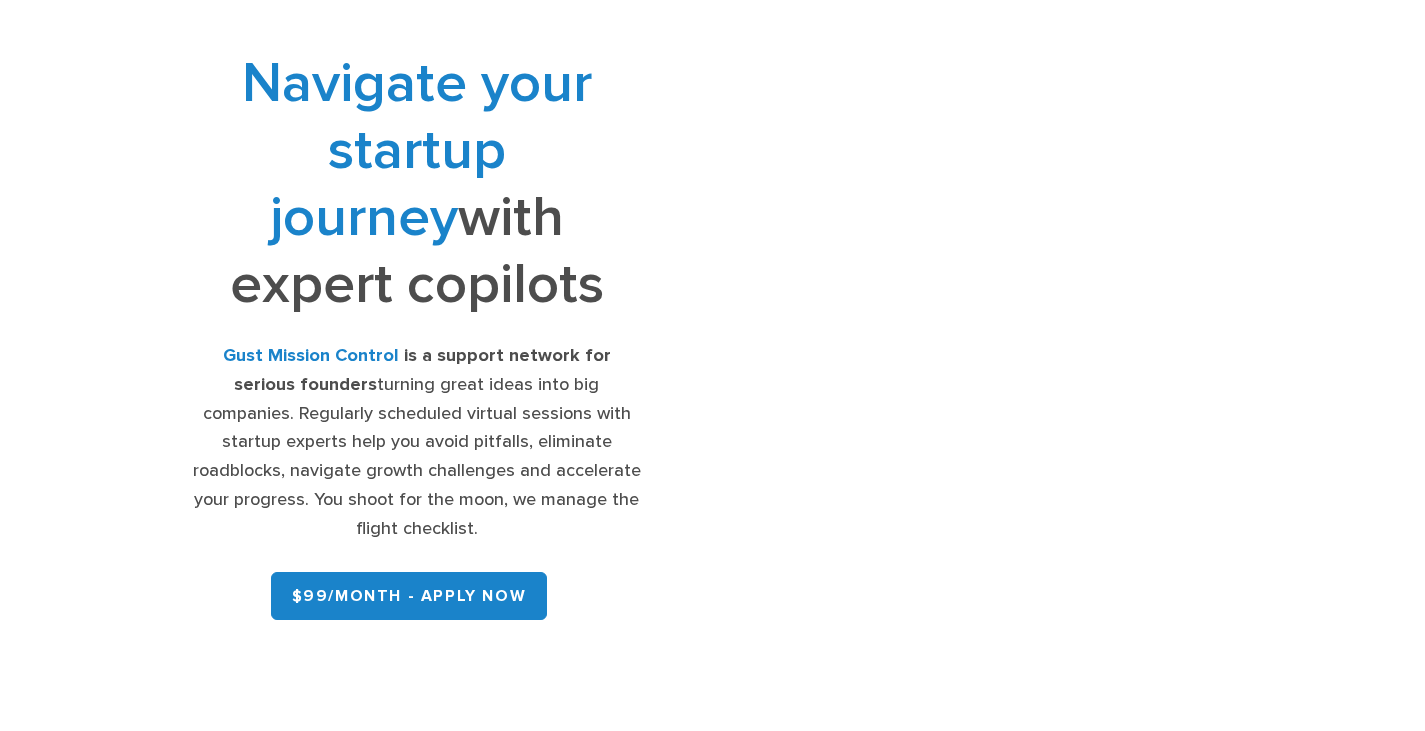 click on "Gust Mission Control   is a support network for serious founders  turning great ideas into big companies. Regularly scheduled virtual sessions with startup experts help you avoid pitfalls, eliminate roadblocks, navigate growth challenges and accelerate your progress. You shoot for the moon, we manage the flight checklist." at bounding box center (416, 443) 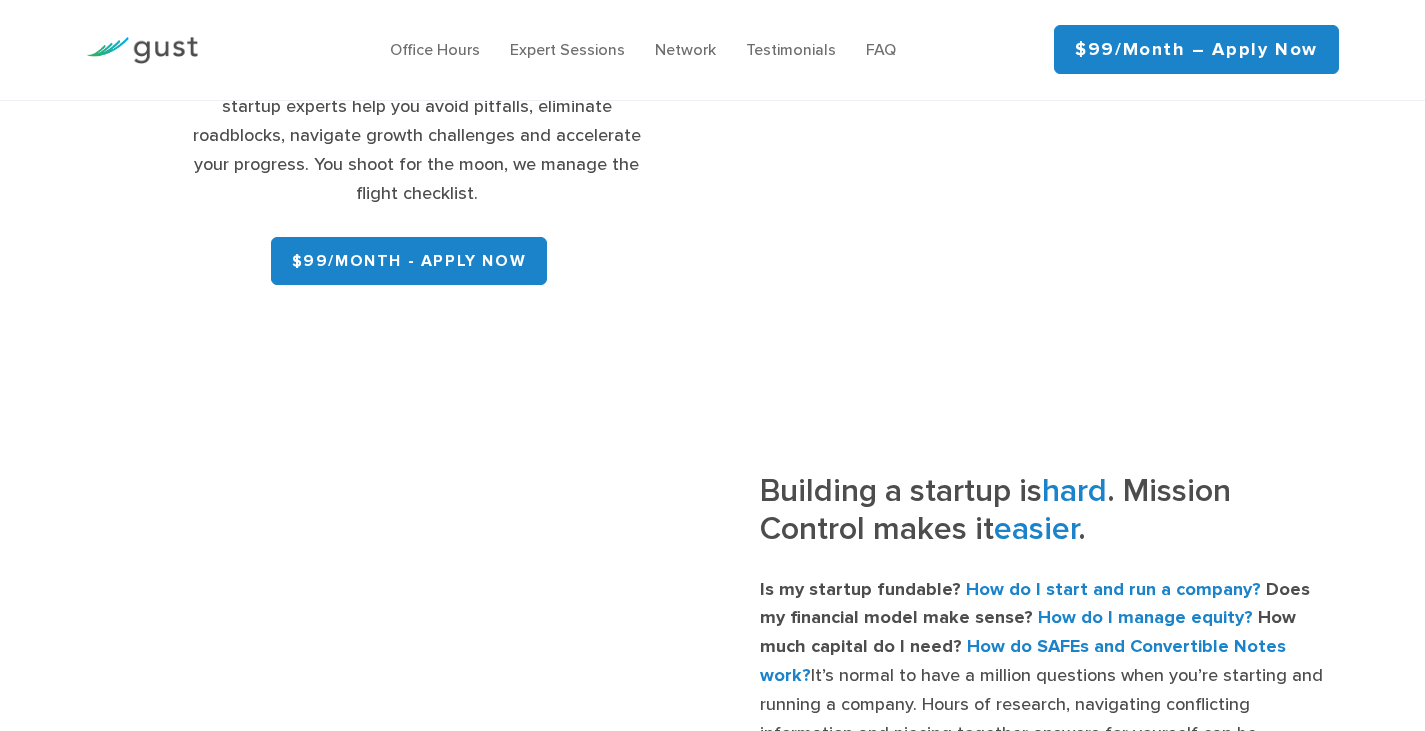 scroll, scrollTop: 600, scrollLeft: 0, axis: vertical 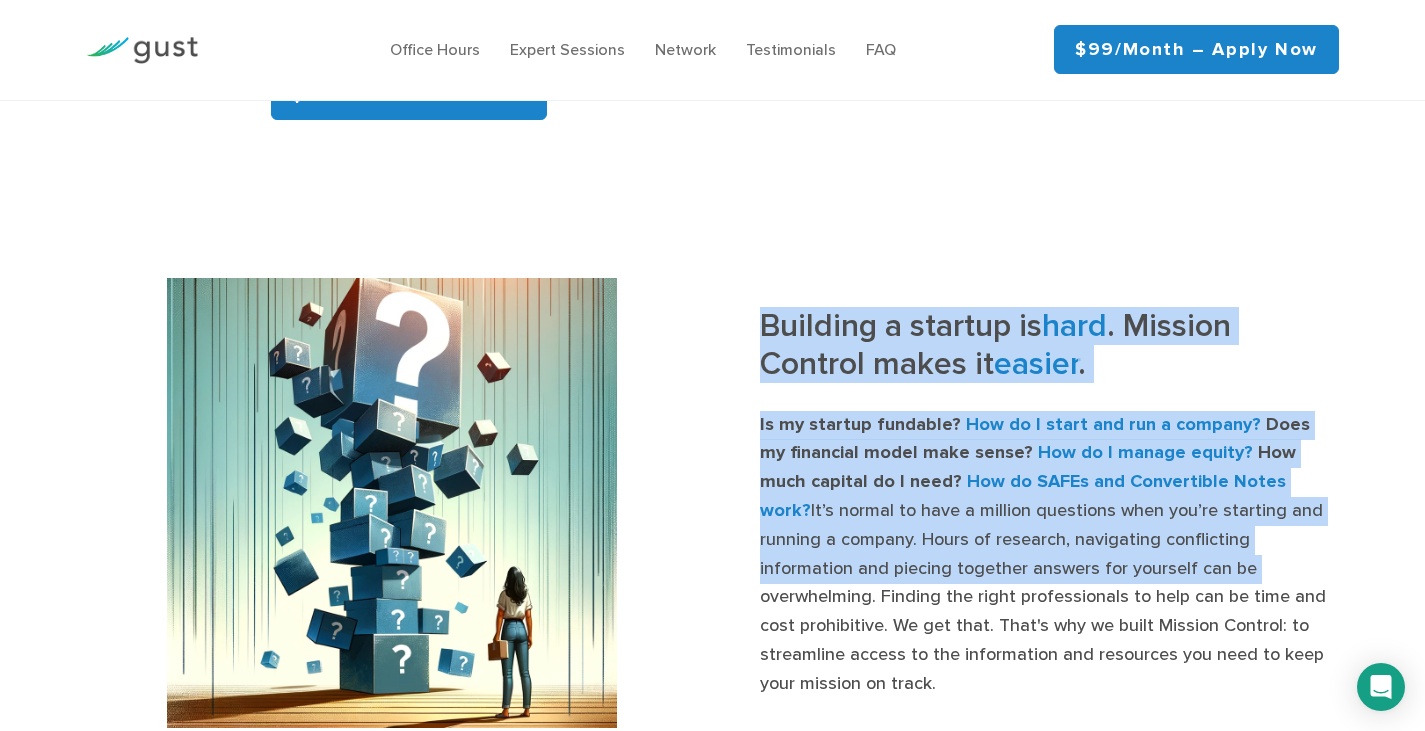 drag, startPoint x: 751, startPoint y: 283, endPoint x: 1160, endPoint y: 611, distance: 524.2757 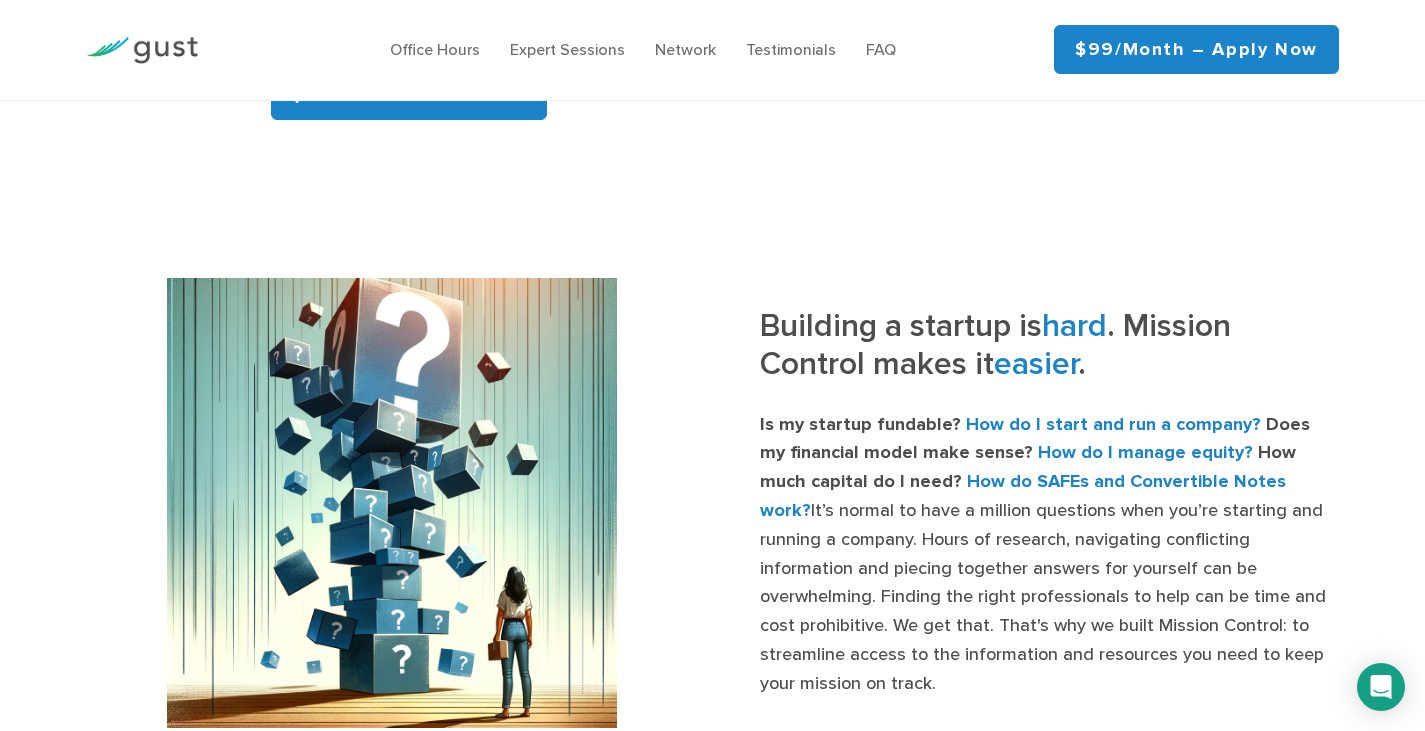 click on "Is my startup fundable?   How do I start and run a company?   Does my financial model make sense?   How do I manage equity?   How much capital do I need?   How do SAFEs and Convertible Notes work?  It’s normal to have a million questions when you’re starting and running a company. Hours of research, navigating conflicting information and piecing together answers for yourself can be overwhelming. Finding the right professionals to help can be time and cost prohibitive. We get that. That's why we built Mission Control: to streamline access to the information and resources you need to keep your mission on track." at bounding box center (1049, 555) 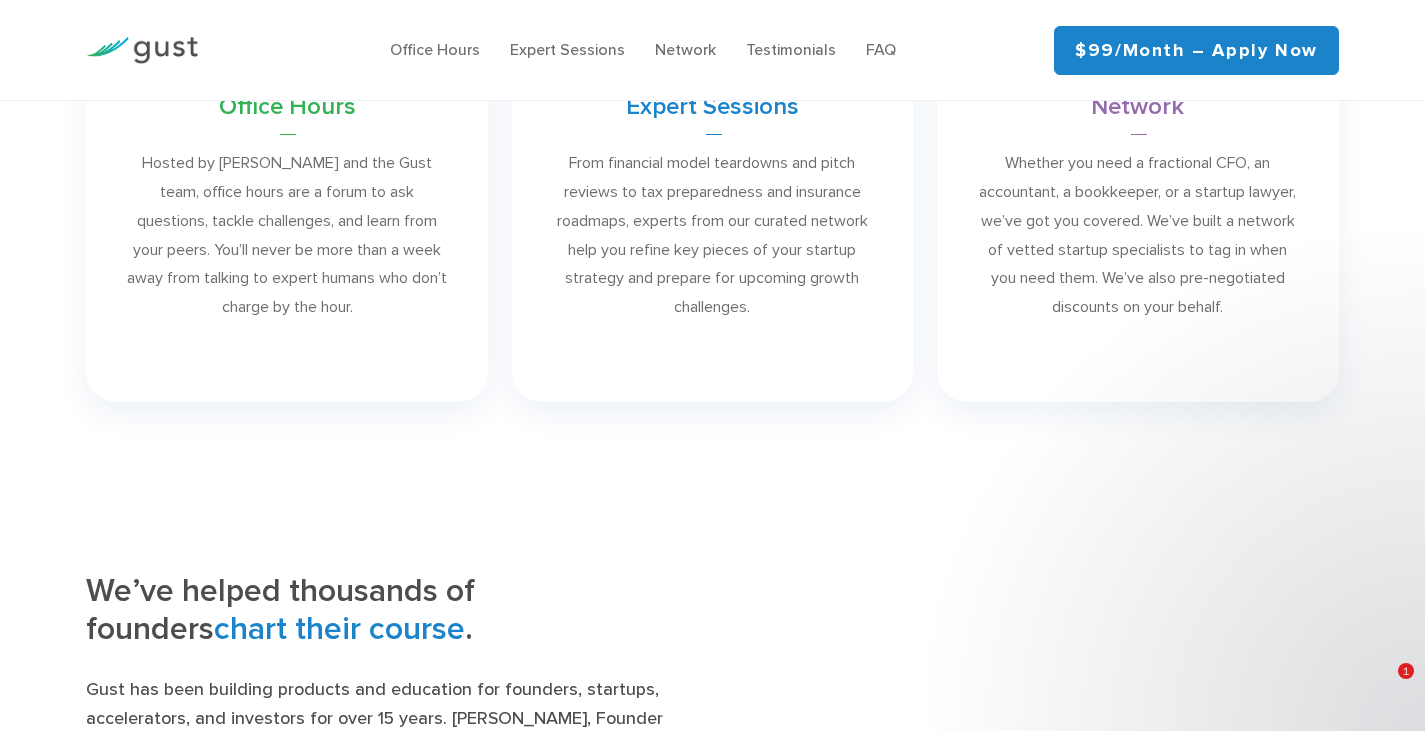 scroll, scrollTop: 1600, scrollLeft: 0, axis: vertical 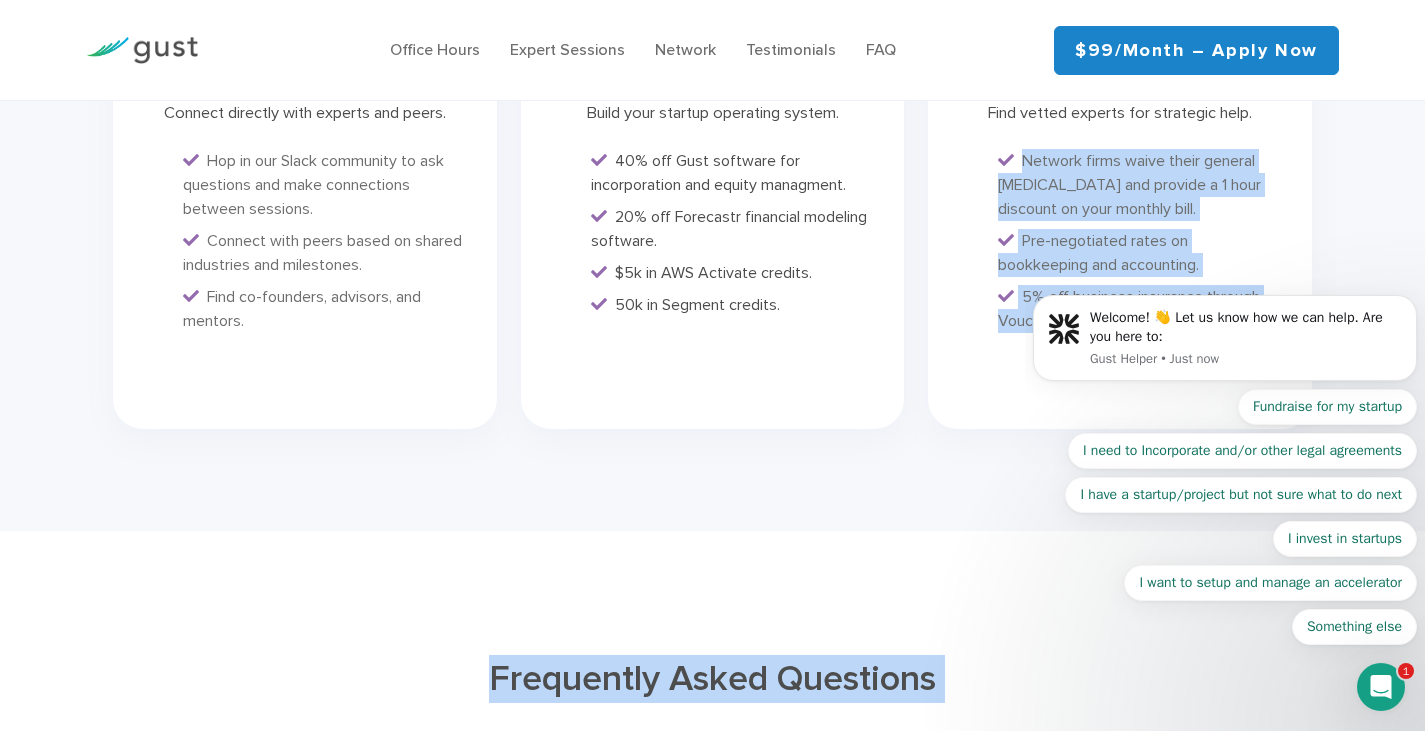 drag, startPoint x: 2037, startPoint y: 145, endPoint x: 1214, endPoint y: 212, distance: 825.7227 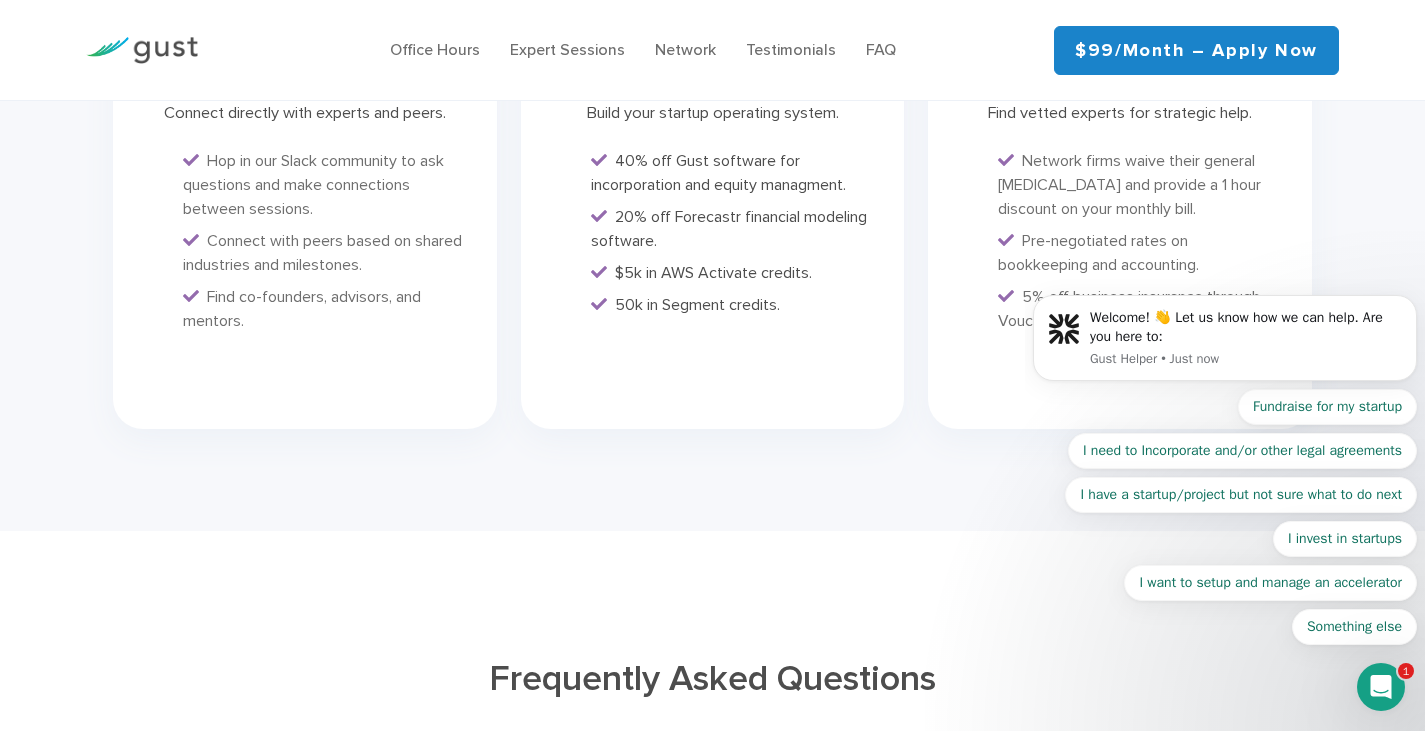 click on "Welcome! 👋 Let us know how we can help. Are you here to: Gust Helper • Just now Fundraise for my startup I need to Incorporate and/or other legal agreements I have a startup/project but not sure what to do next I invest in startups I want to setup and manage an accelerator Something else" at bounding box center (1225, 343) 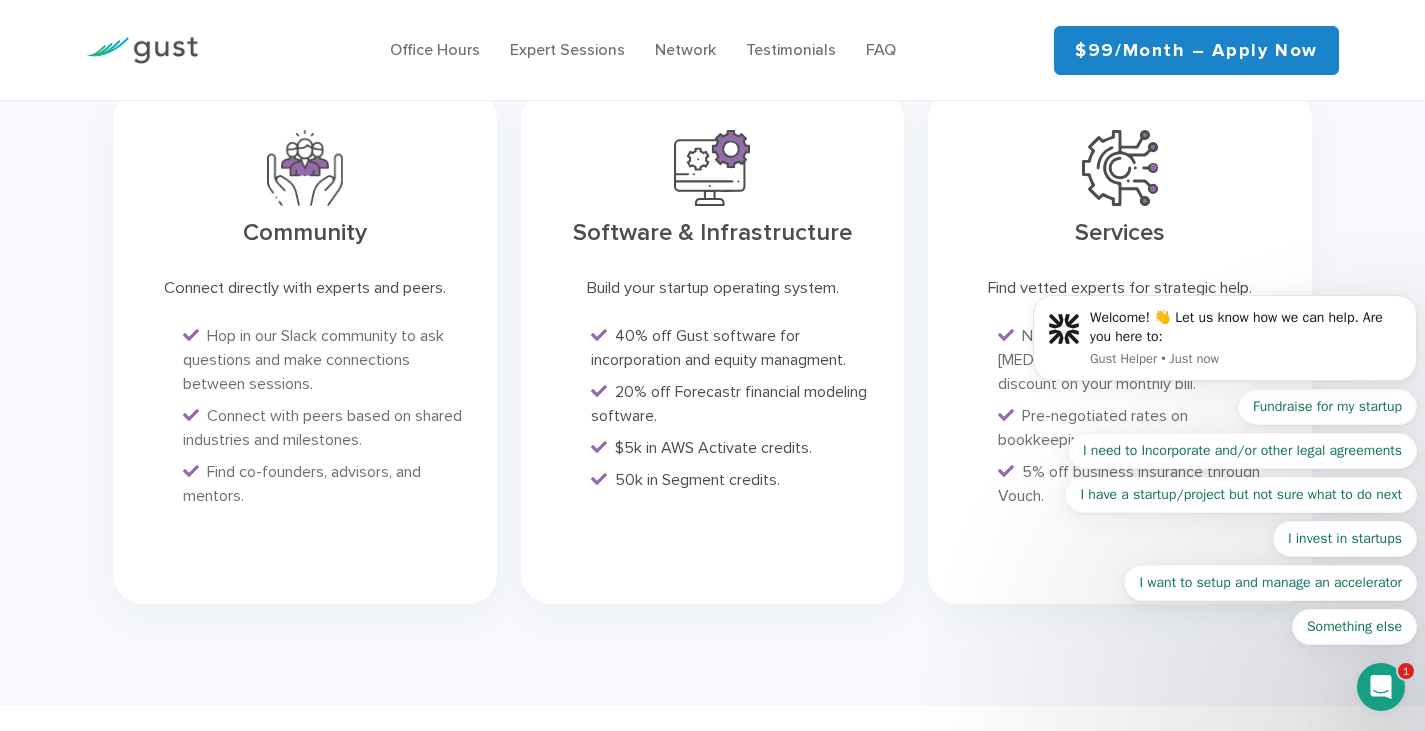 scroll, scrollTop: 5116, scrollLeft: 0, axis: vertical 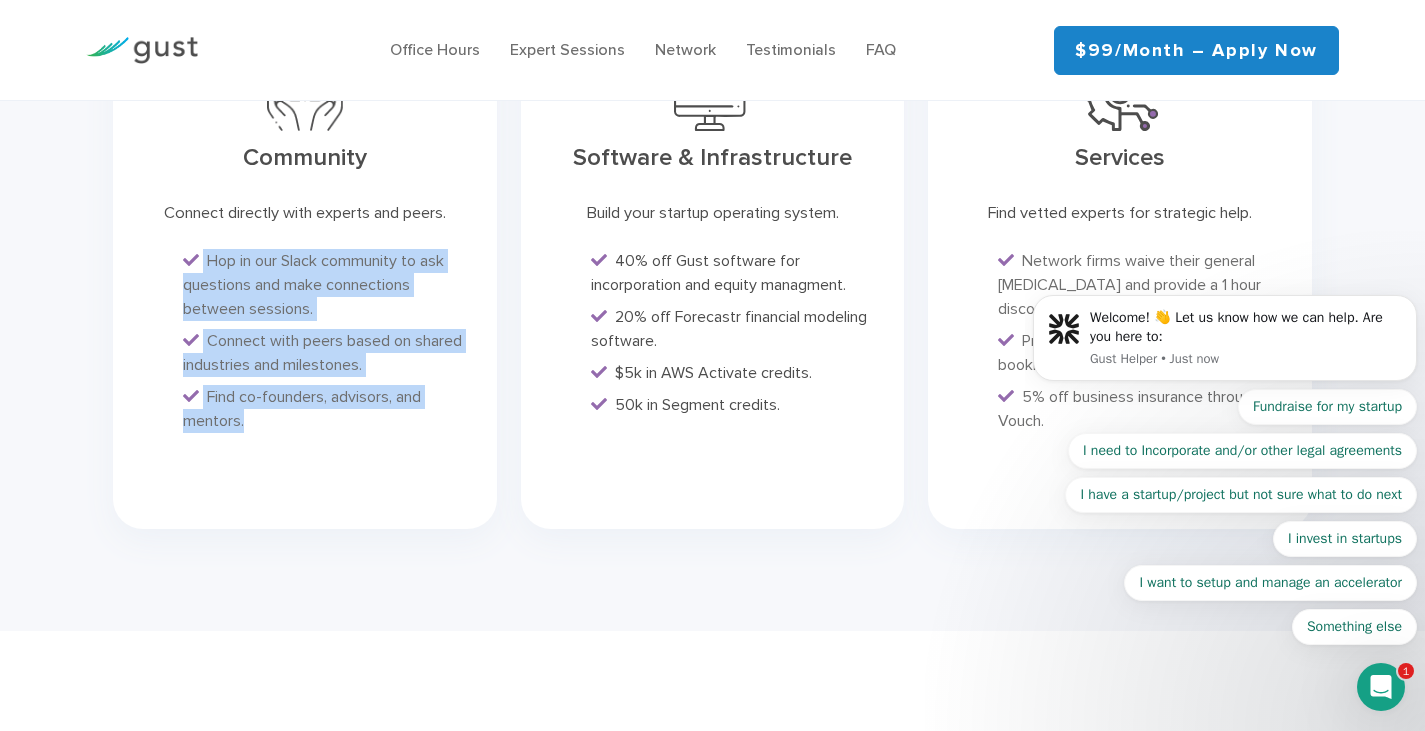 drag, startPoint x: 139, startPoint y: 207, endPoint x: 418, endPoint y: 414, distance: 347.40466 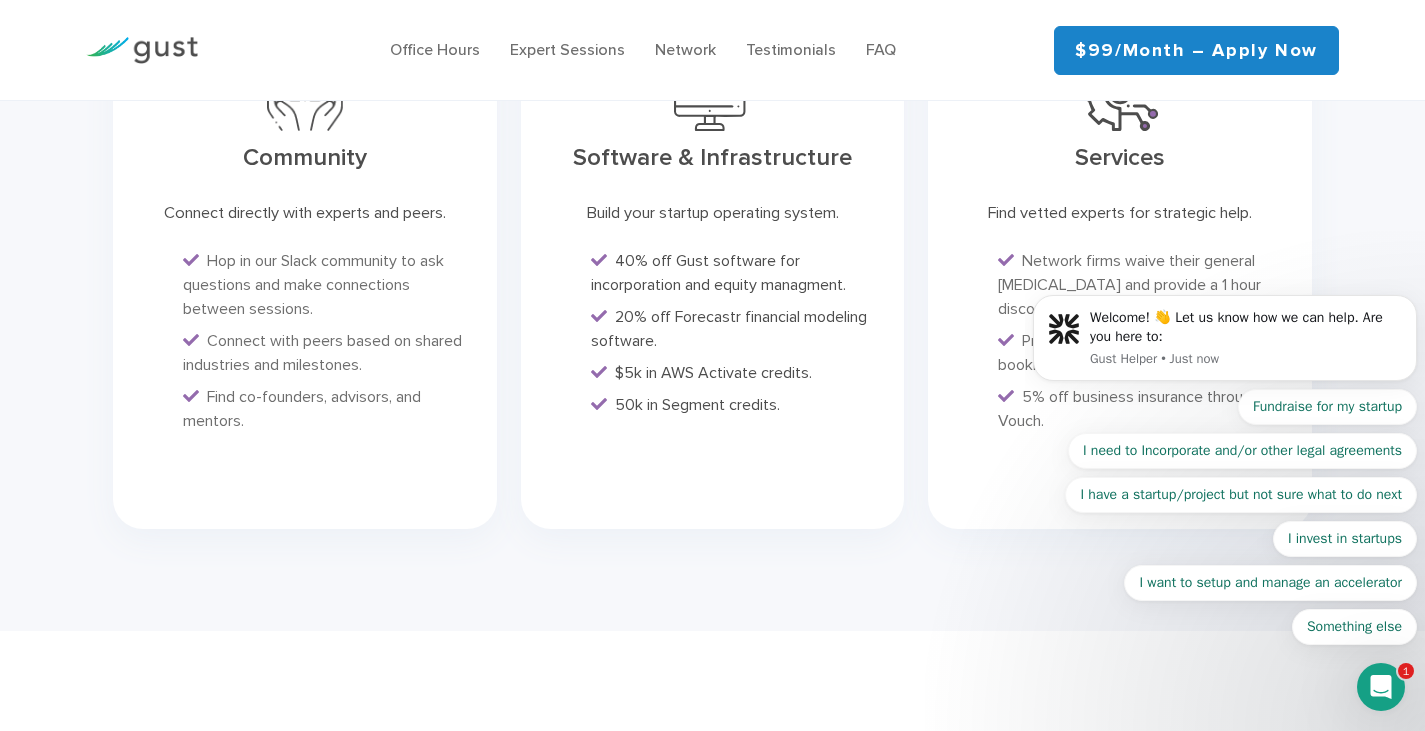 drag, startPoint x: 523, startPoint y: 496, endPoint x: 640, endPoint y: 440, distance: 129.71121 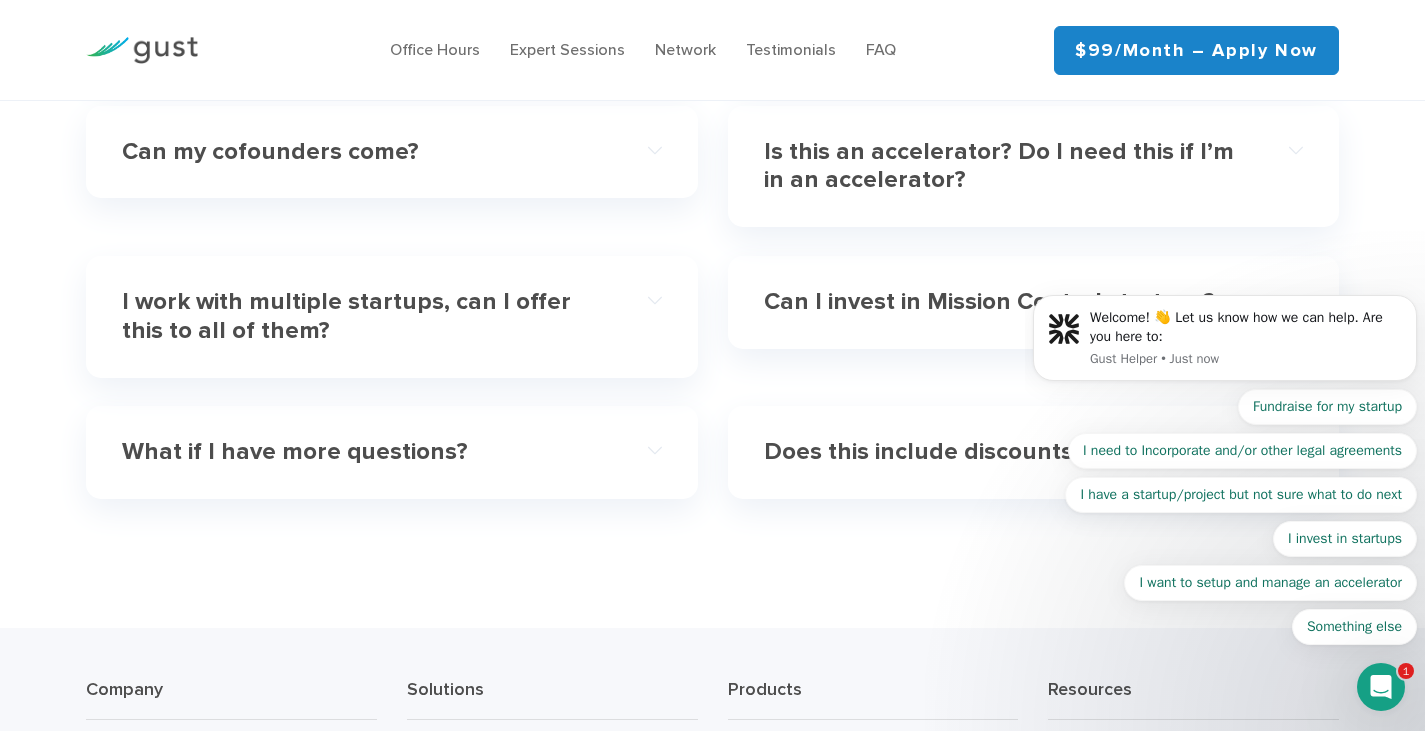 scroll, scrollTop: 6369, scrollLeft: 0, axis: vertical 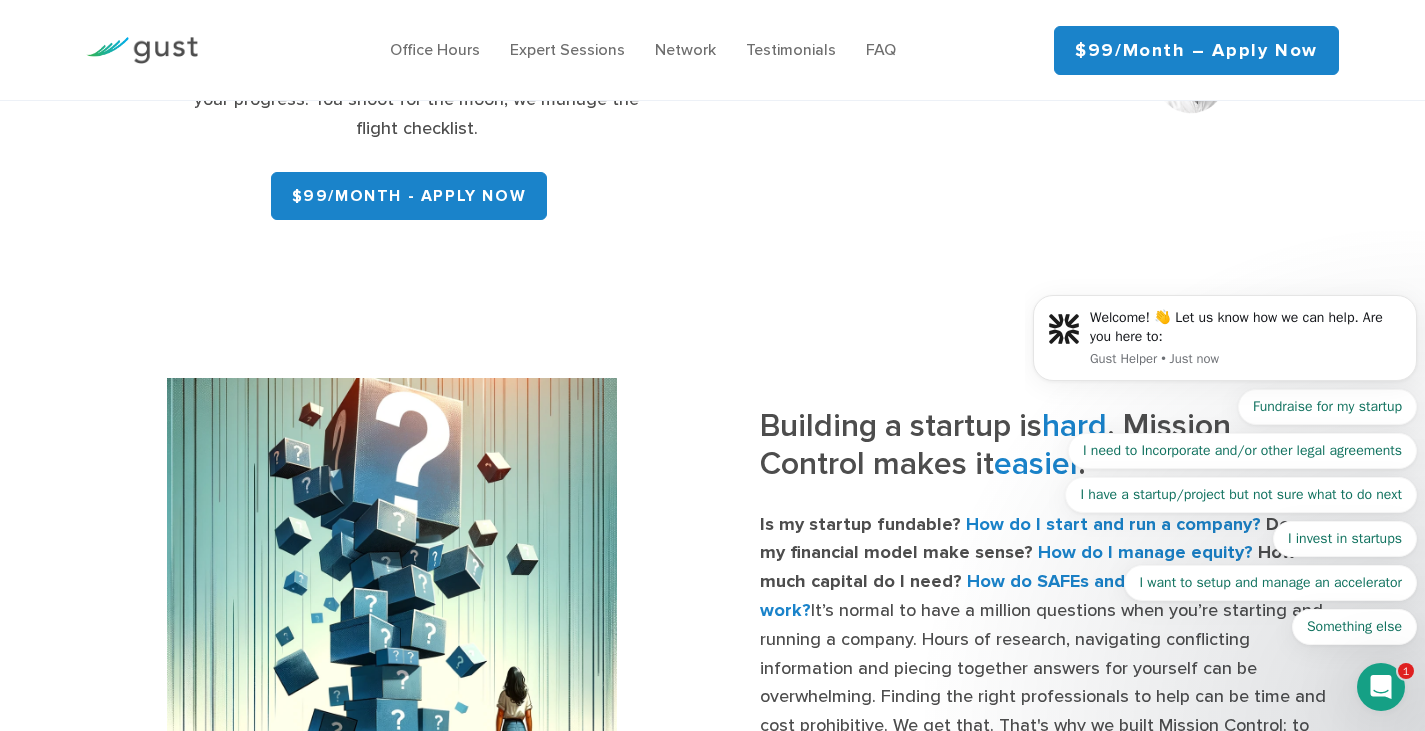 click on "Expert Sessions" at bounding box center [567, 50] 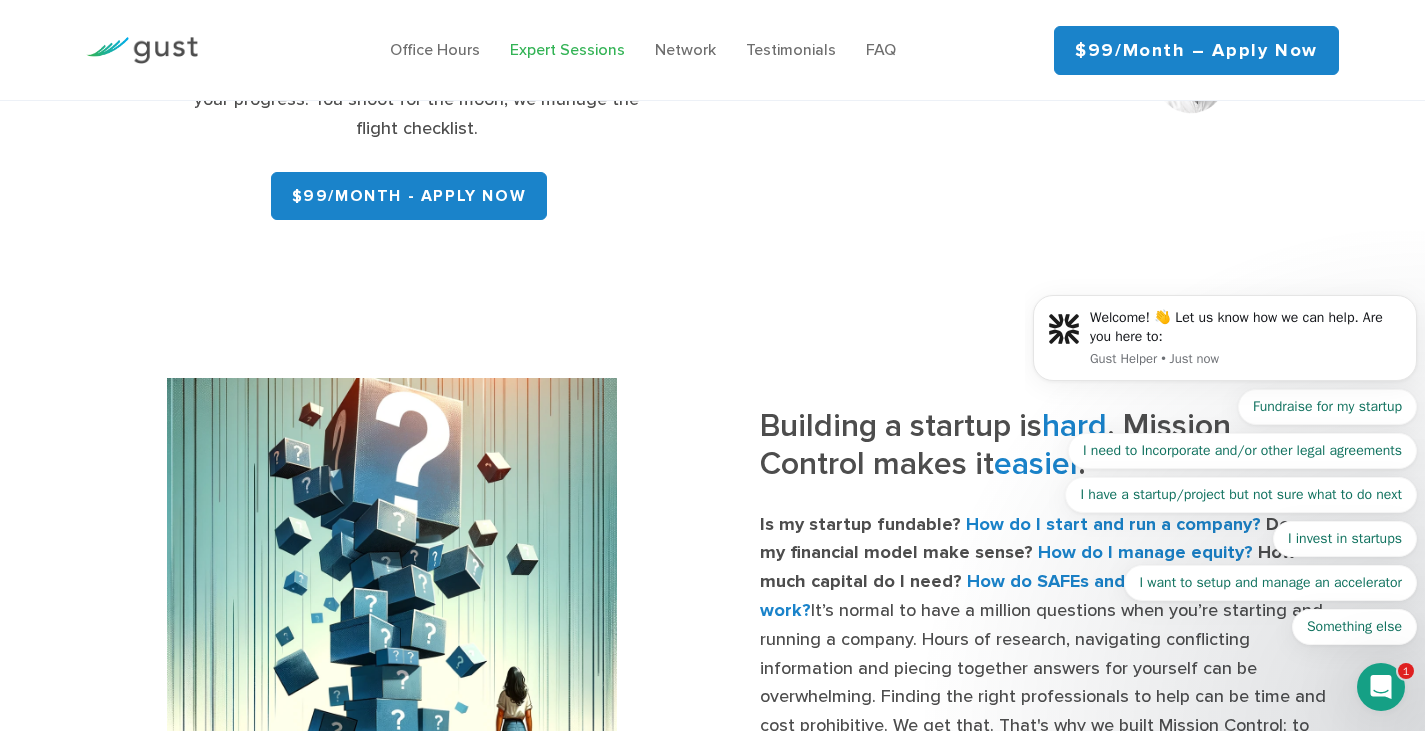 click on "Expert Sessions" at bounding box center (567, 49) 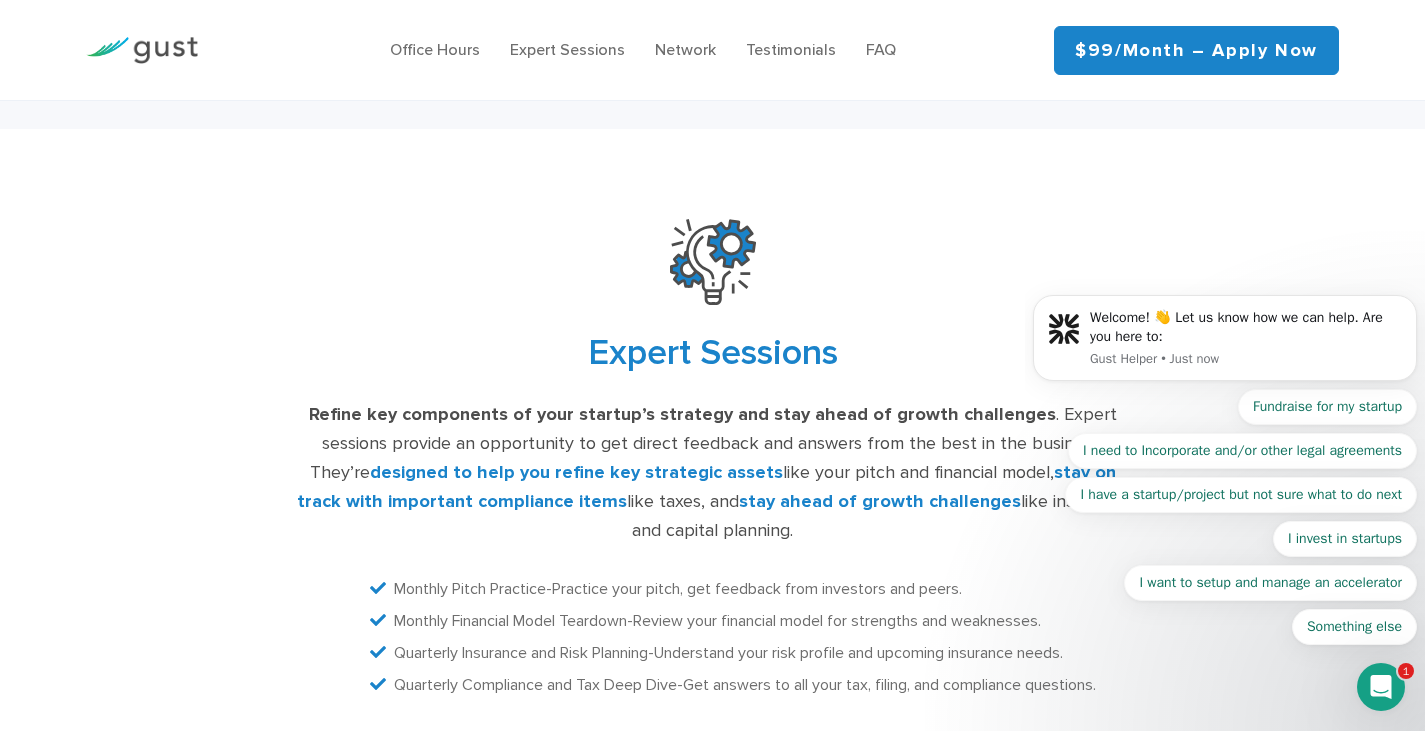 scroll, scrollTop: 3945, scrollLeft: 0, axis: vertical 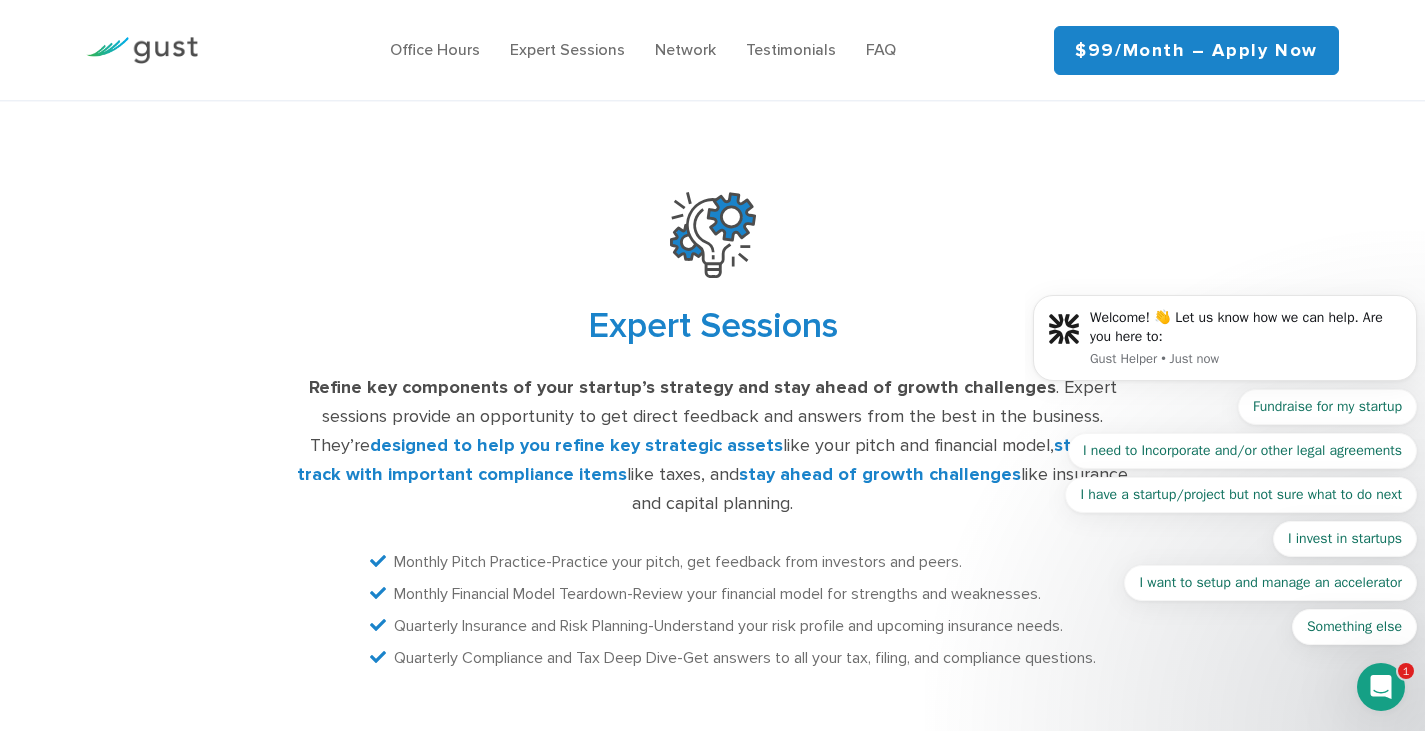 drag, startPoint x: 395, startPoint y: 58, endPoint x: 431, endPoint y: 61, distance: 36.124783 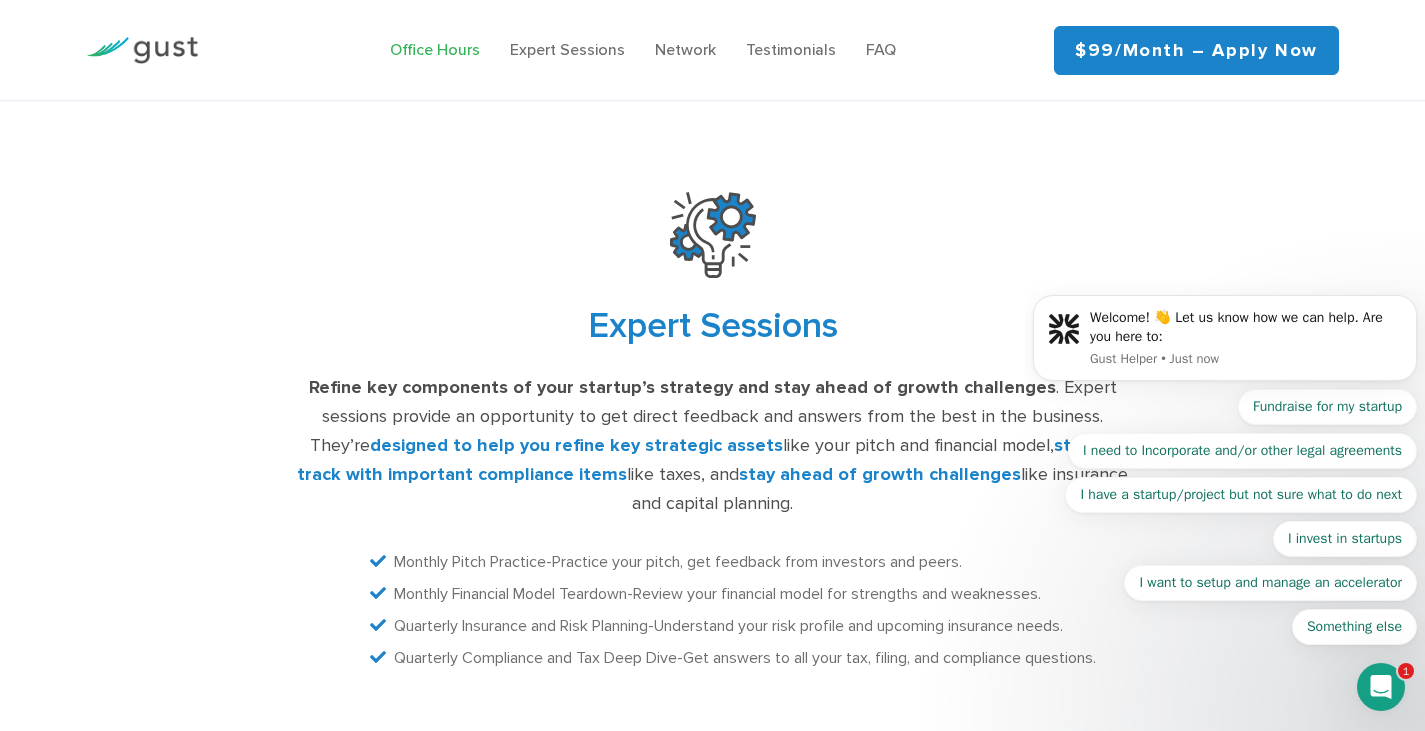click on "Office Hours" at bounding box center (435, 49) 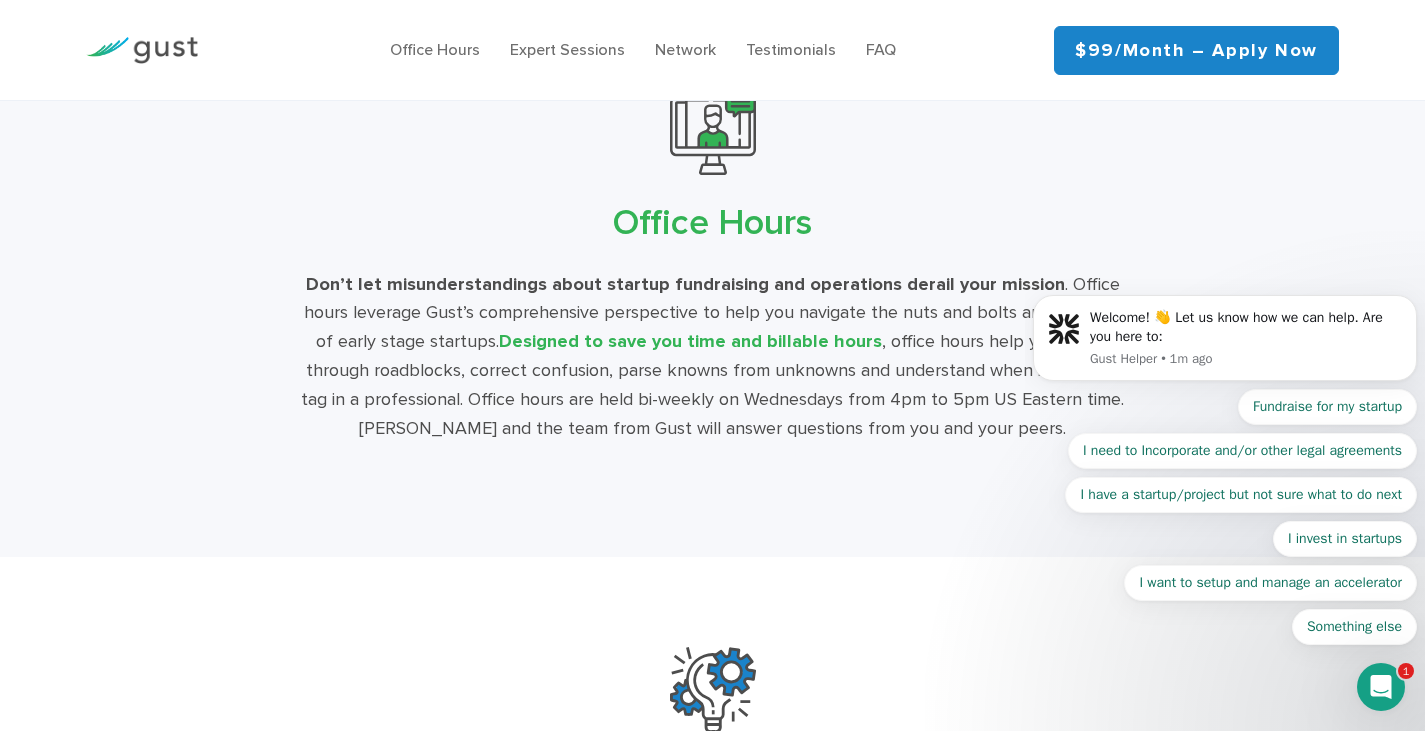 scroll, scrollTop: 3387, scrollLeft: 0, axis: vertical 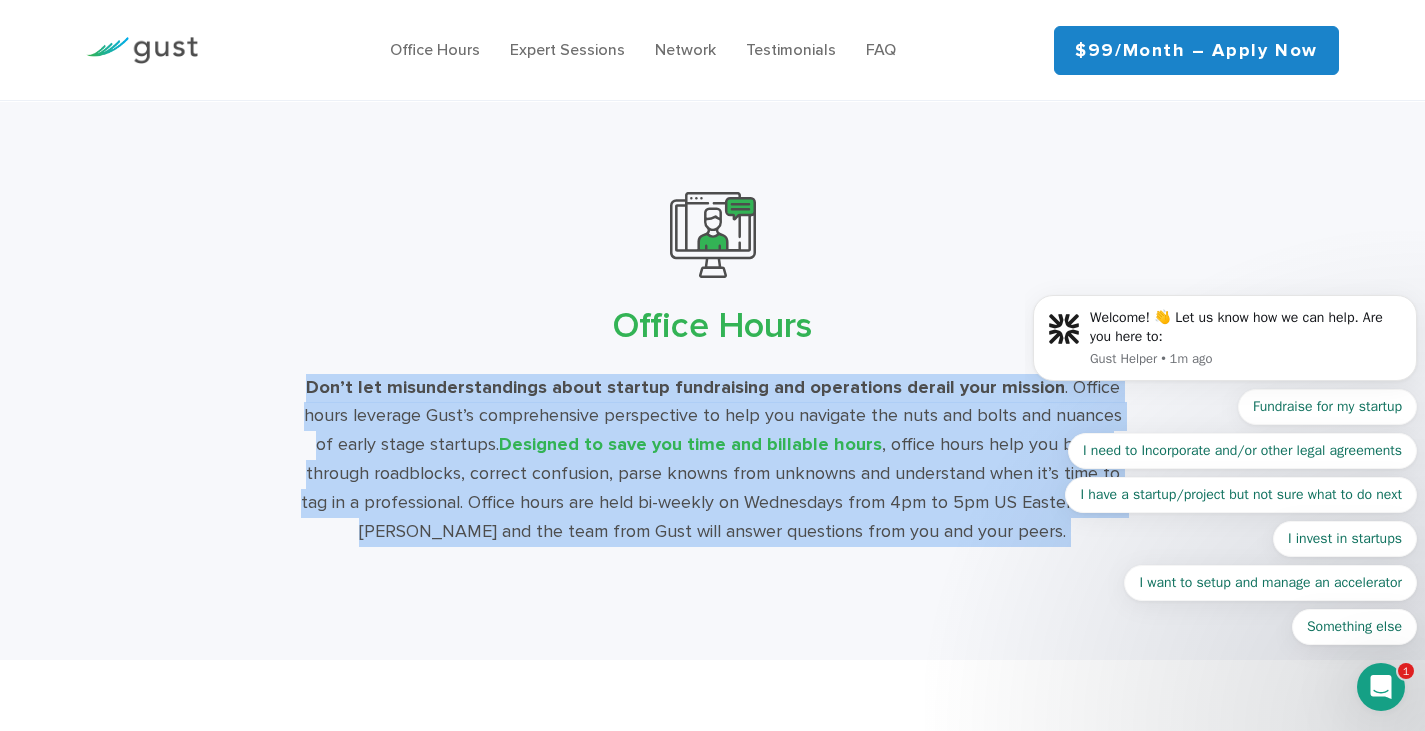 drag, startPoint x: 1306, startPoint y: 393, endPoint x: 1034, endPoint y: 441, distance: 276.20282 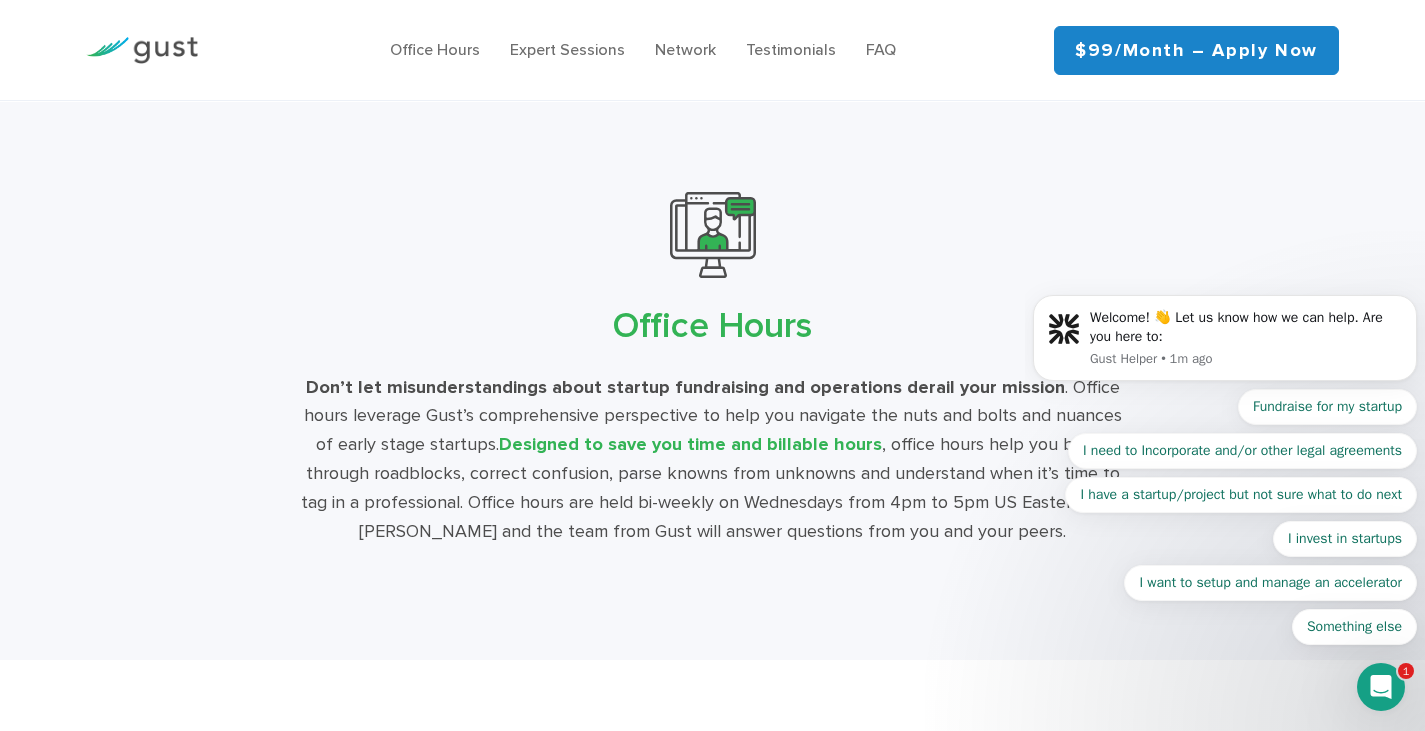 click on "Office Hours
Don’t let misunderstandings about startup fundraising and operations derail your mission . Office hours leverage Gust’s comprehensive perspective to help you navigate the nuts and bolts and nuances of early stage startups.  Designed to save you time and billable hours , office hours help you break through roadblocks, correct confusion, parse knowns from unknowns and understand when it’s time to tag in a professional. Office hours are held bi-weekly on Wednesdays from 4pm to 5pm US Eastern time. David S. Rose and the team from Gust will answer questions from you and your peers." at bounding box center (712, 369) 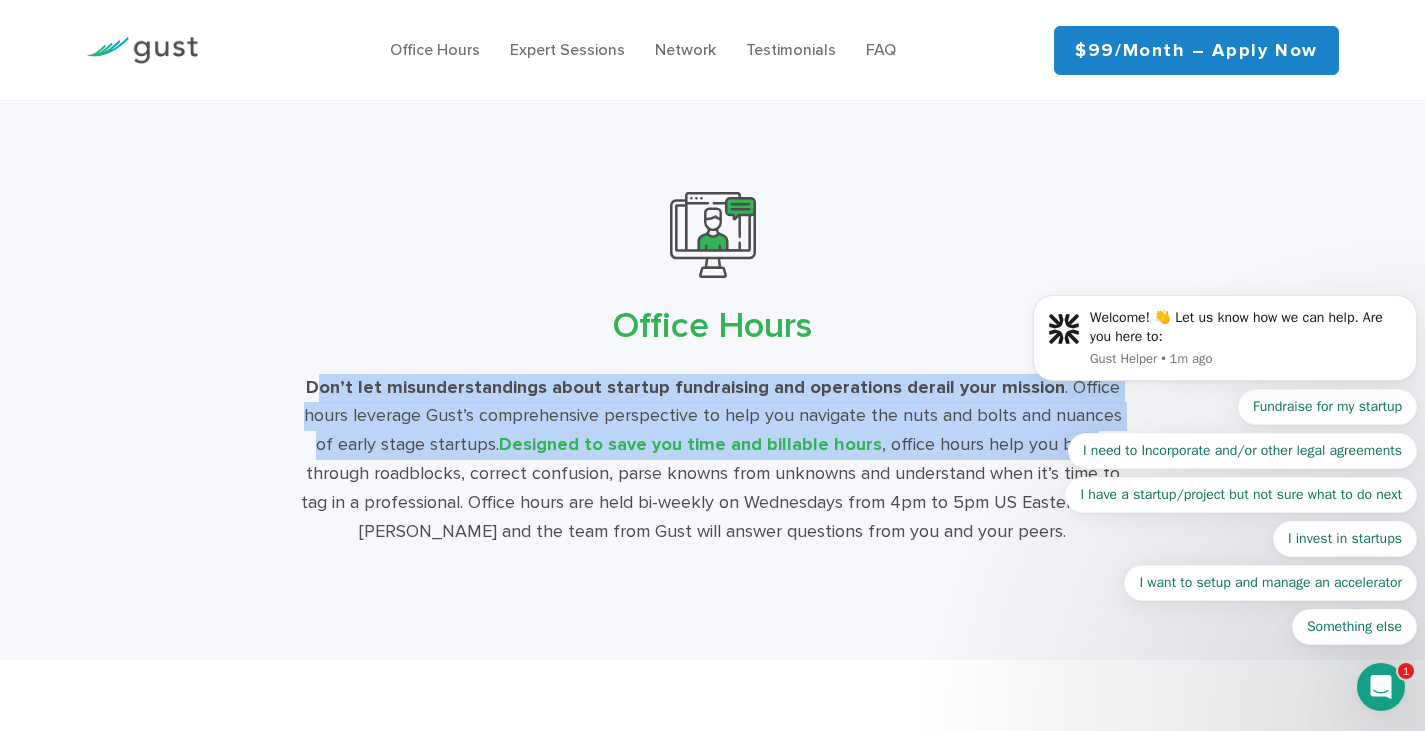 drag, startPoint x: 992, startPoint y: 453, endPoint x: 313, endPoint y: 466, distance: 679.12445 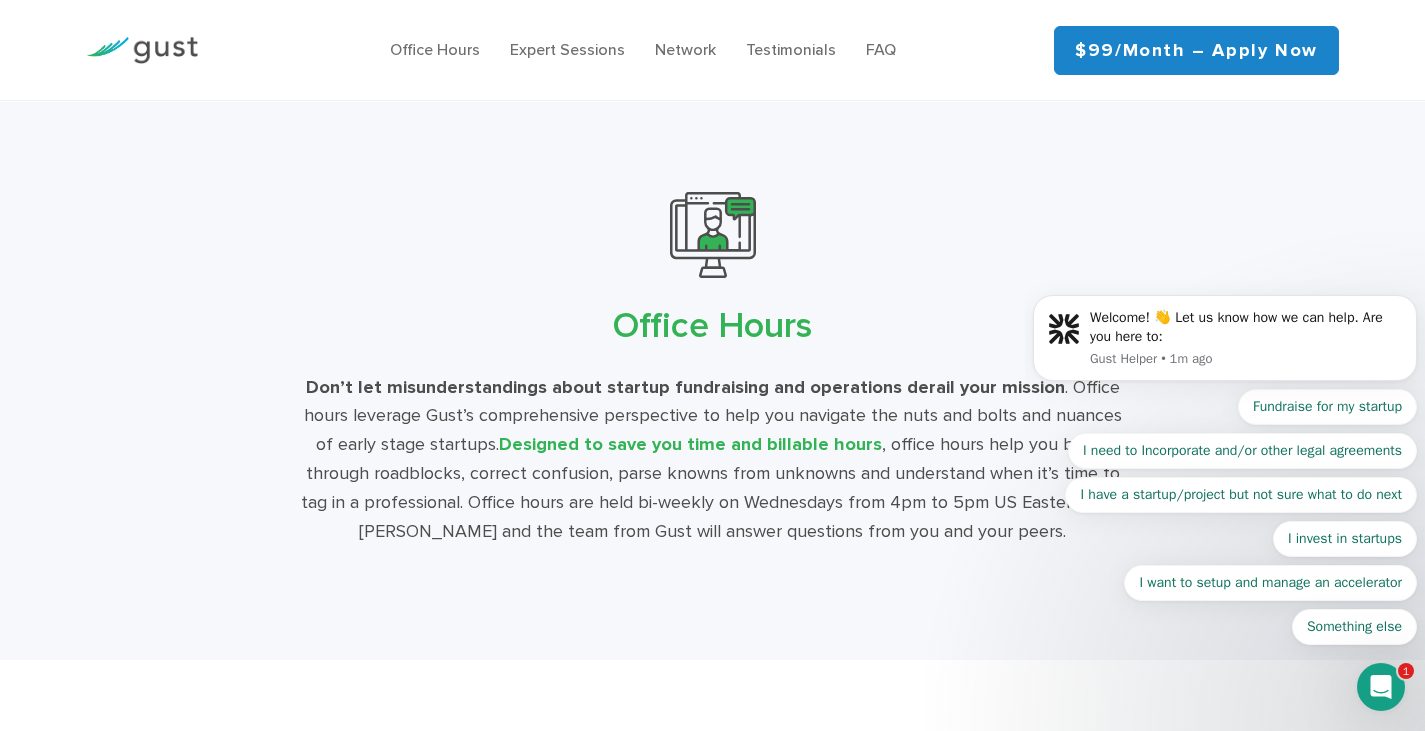 drag, startPoint x: 312, startPoint y: 484, endPoint x: 299, endPoint y: 473, distance: 17.029387 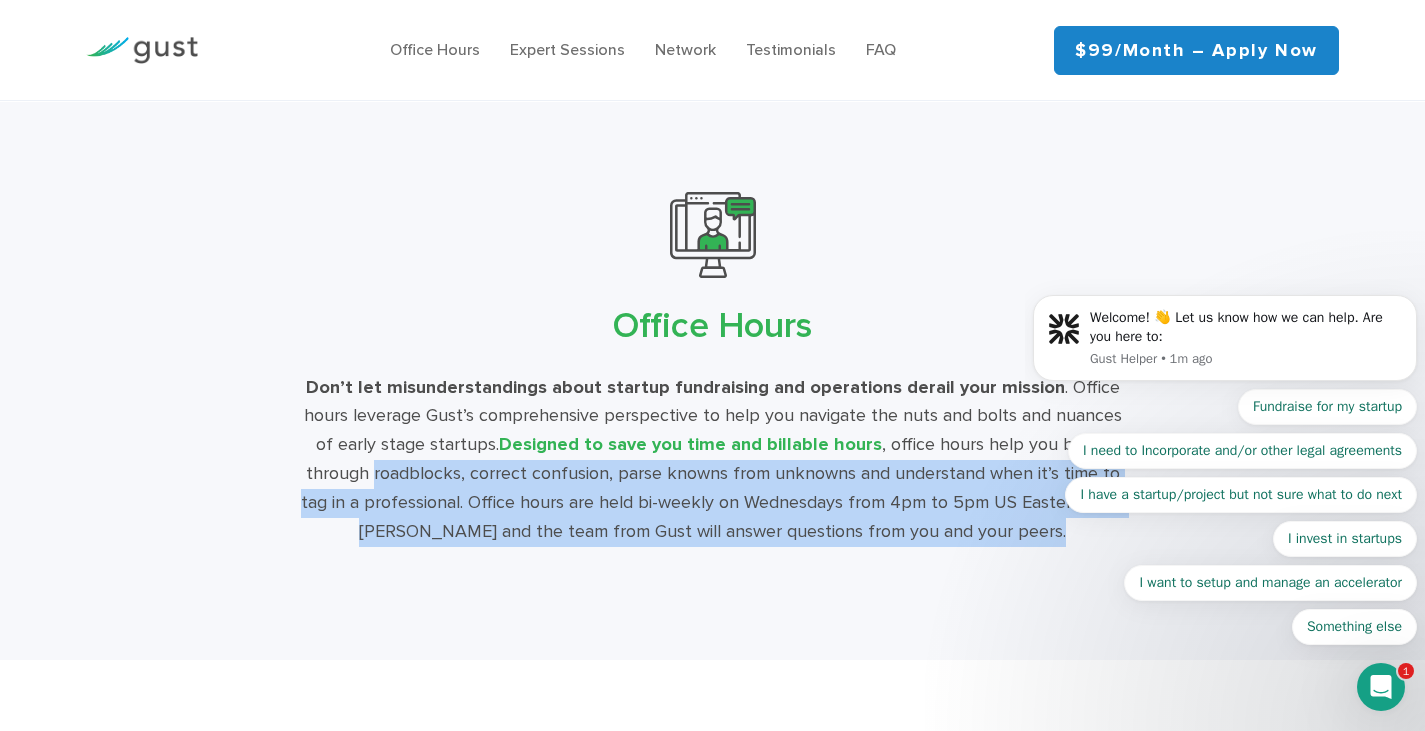 drag, startPoint x: 299, startPoint y: 473, endPoint x: 1033, endPoint y: 532, distance: 736.36743 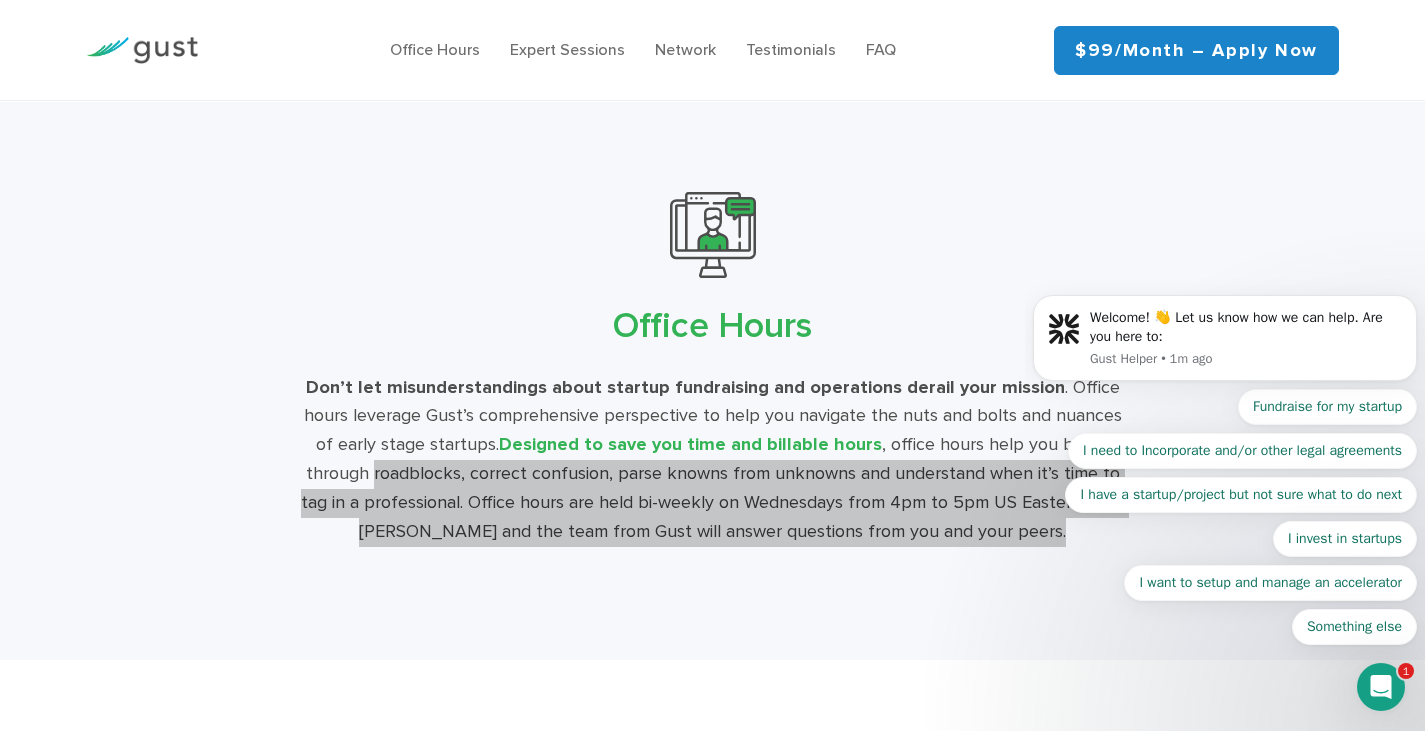 click on "Welcome! 👋 Let us know how we can help. Are you here to: Gust Helper • 1m ago Fundraise for my startup I need to Incorporate and/or other legal agreements I have a startup/project but not sure what to do next I invest in startups I want to setup and manage an accelerator Something else" at bounding box center (1225, 343) 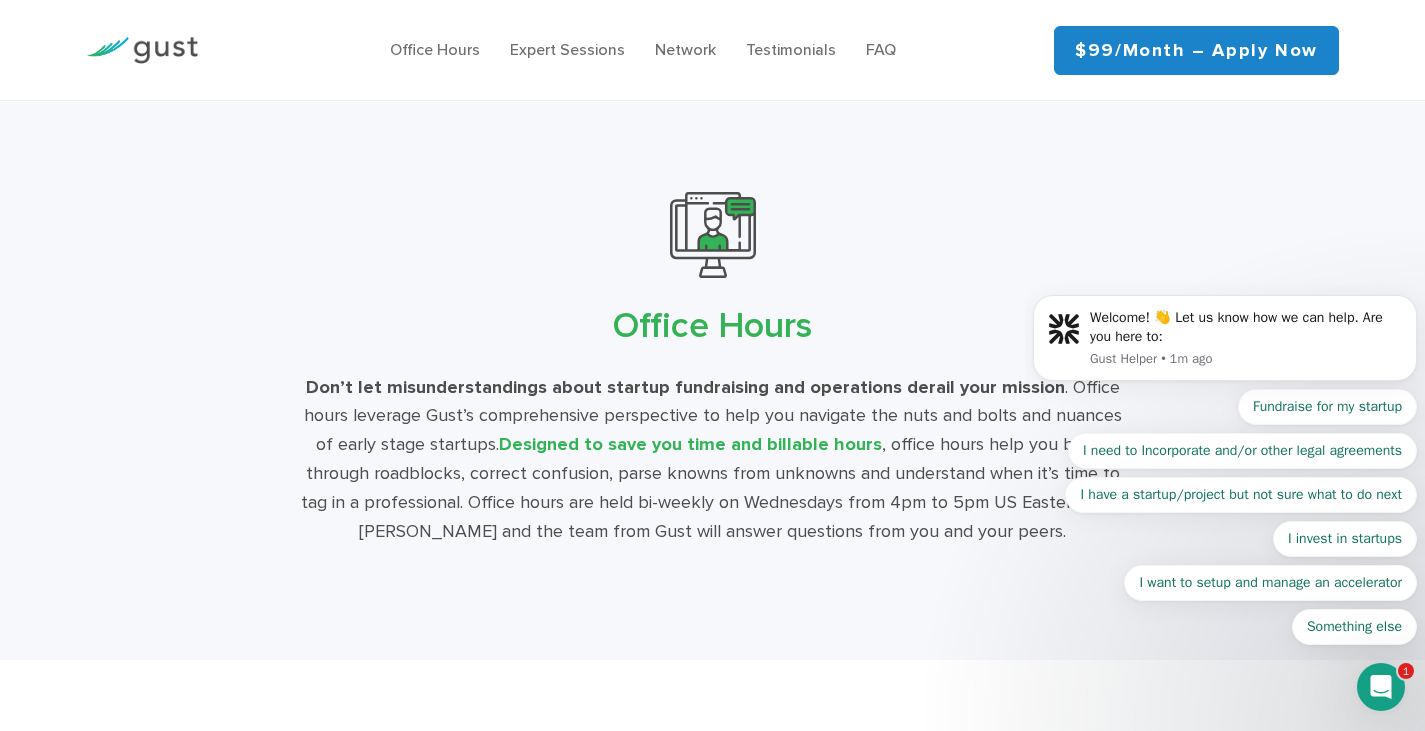 click on "Office Hours
Don’t let misunderstandings about startup fundraising and operations derail your mission . Office hours leverage Gust’s comprehensive perspective to help you navigate the nuts and bolts and nuances of early stage startups.  Designed to save you time and billable hours , office hours help you break through roadblocks, correct confusion, parse knowns from unknowns and understand when it’s time to tag in a professional. Office hours are held bi-weekly on Wednesdays from 4pm to 5pm US Eastern time. David S. Rose and the team from Gust will answer questions from you and your peers." at bounding box center [712, 369] 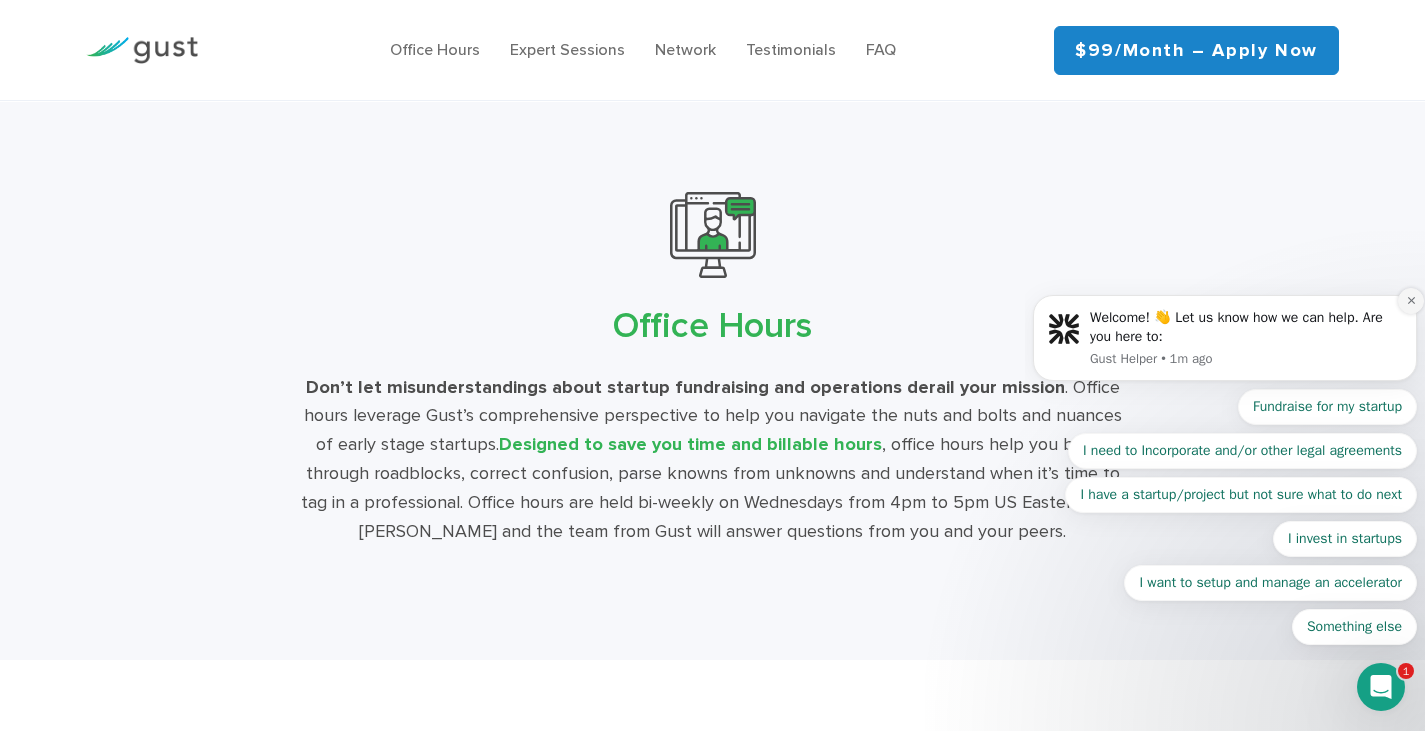 click at bounding box center (1411, 301) 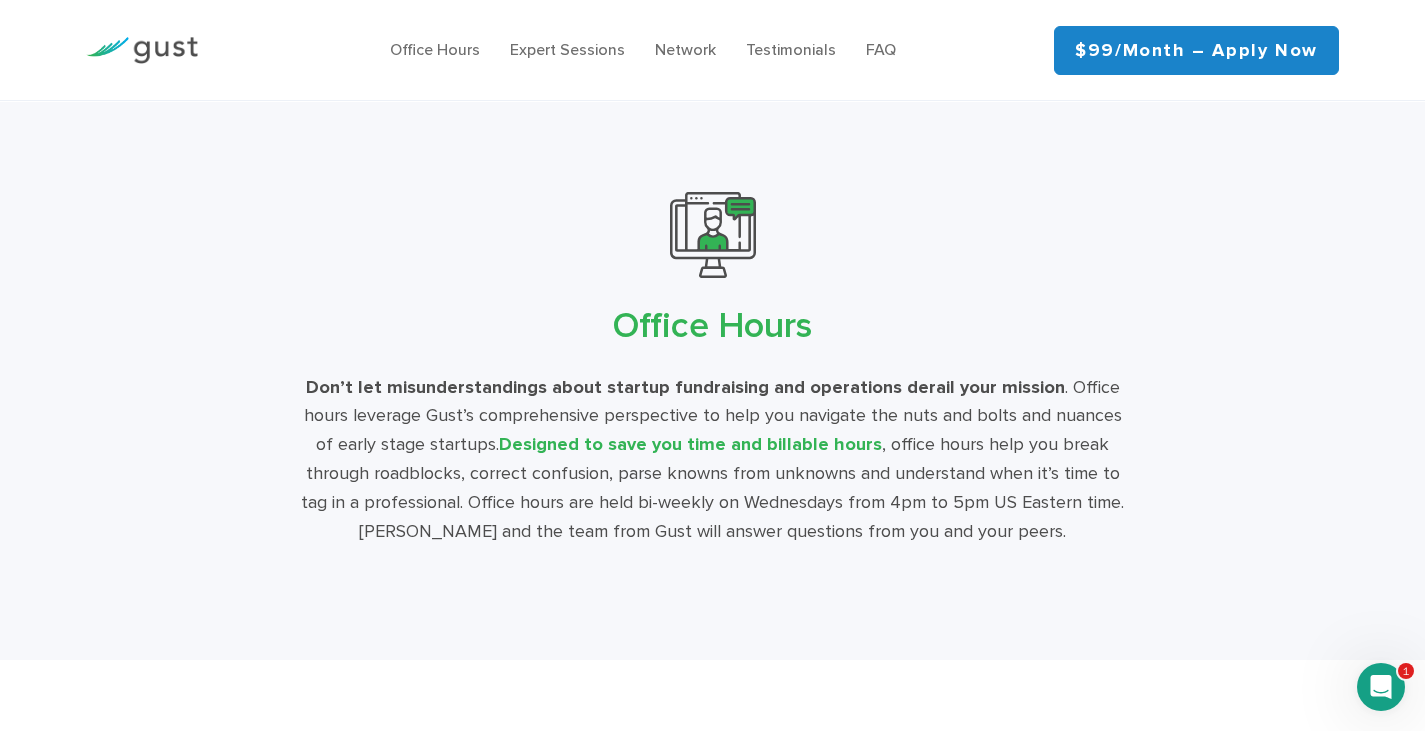 click on "$99/month – Apply Now" at bounding box center [1196, 50] 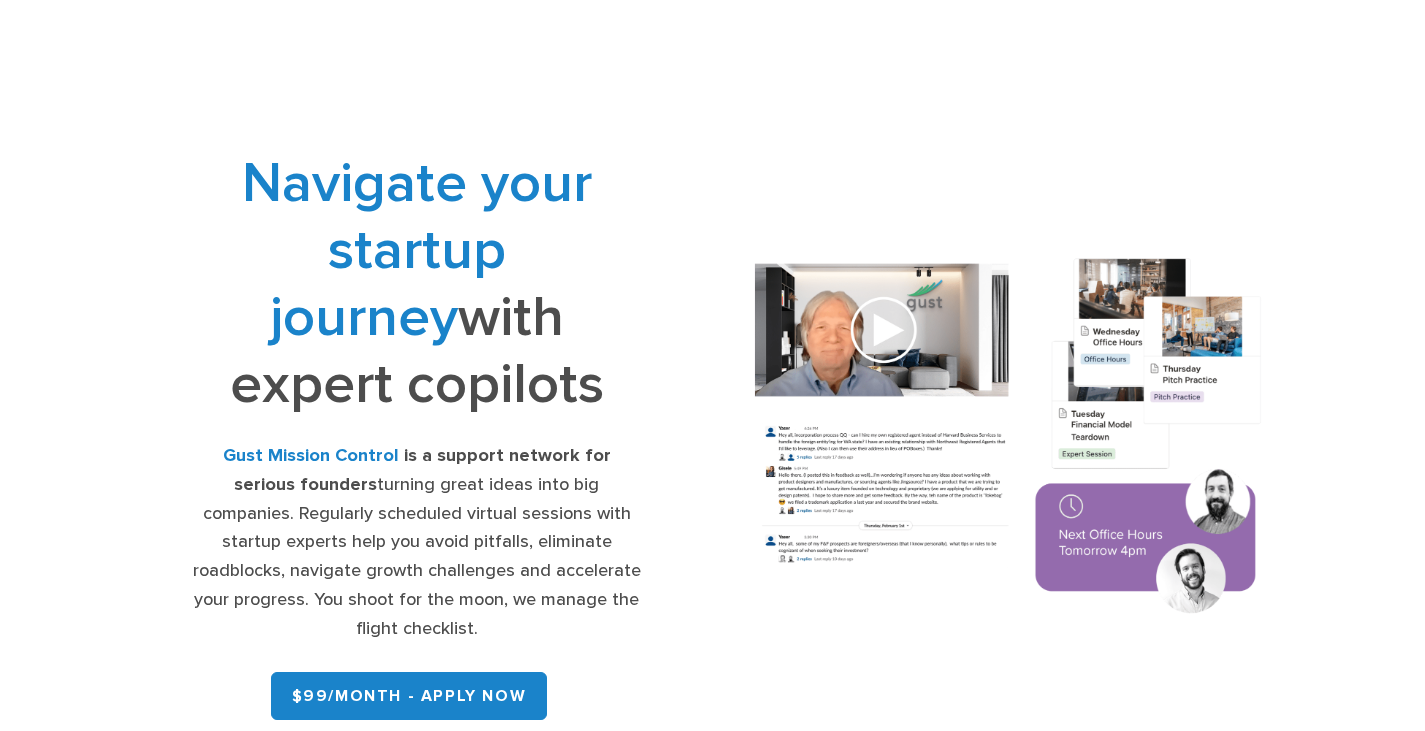 scroll, scrollTop: 0, scrollLeft: 0, axis: both 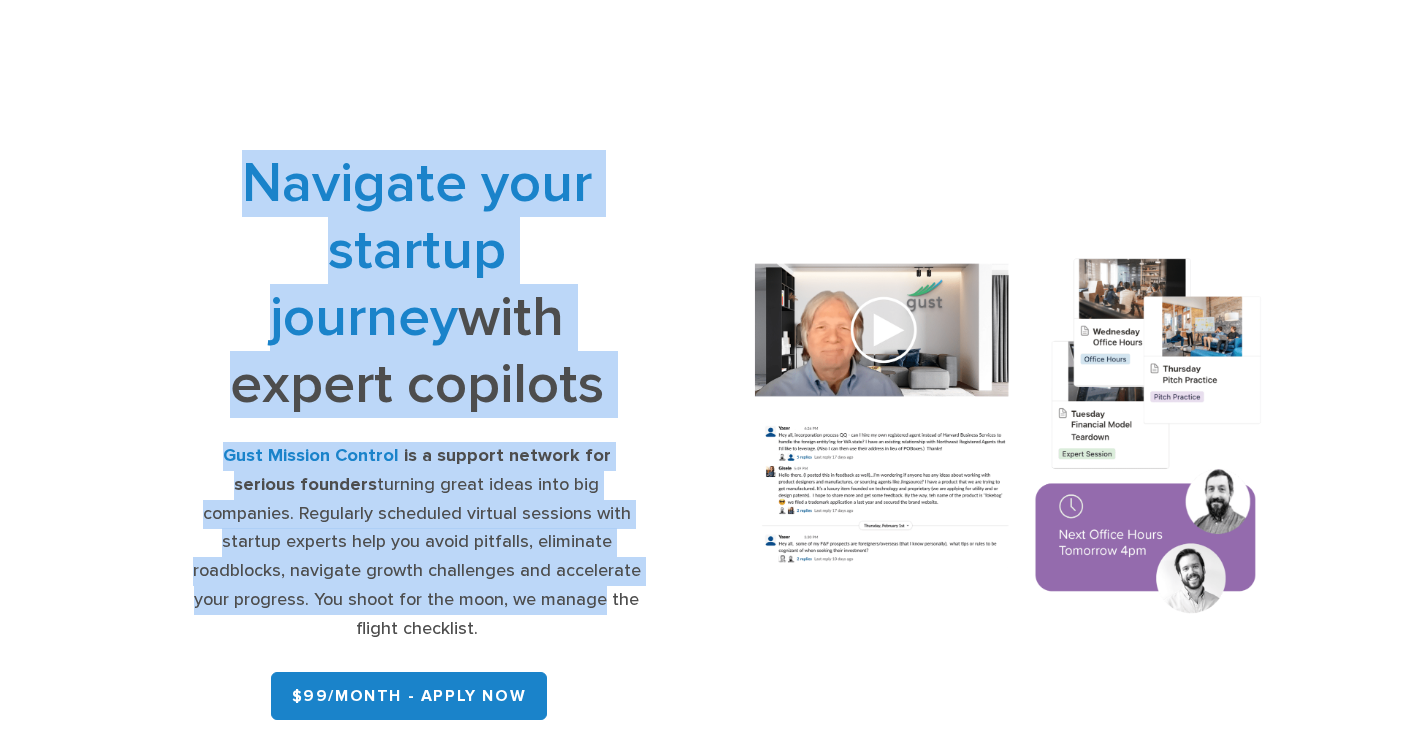 drag, startPoint x: 228, startPoint y: 201, endPoint x: 555, endPoint y: 586, distance: 505.12772 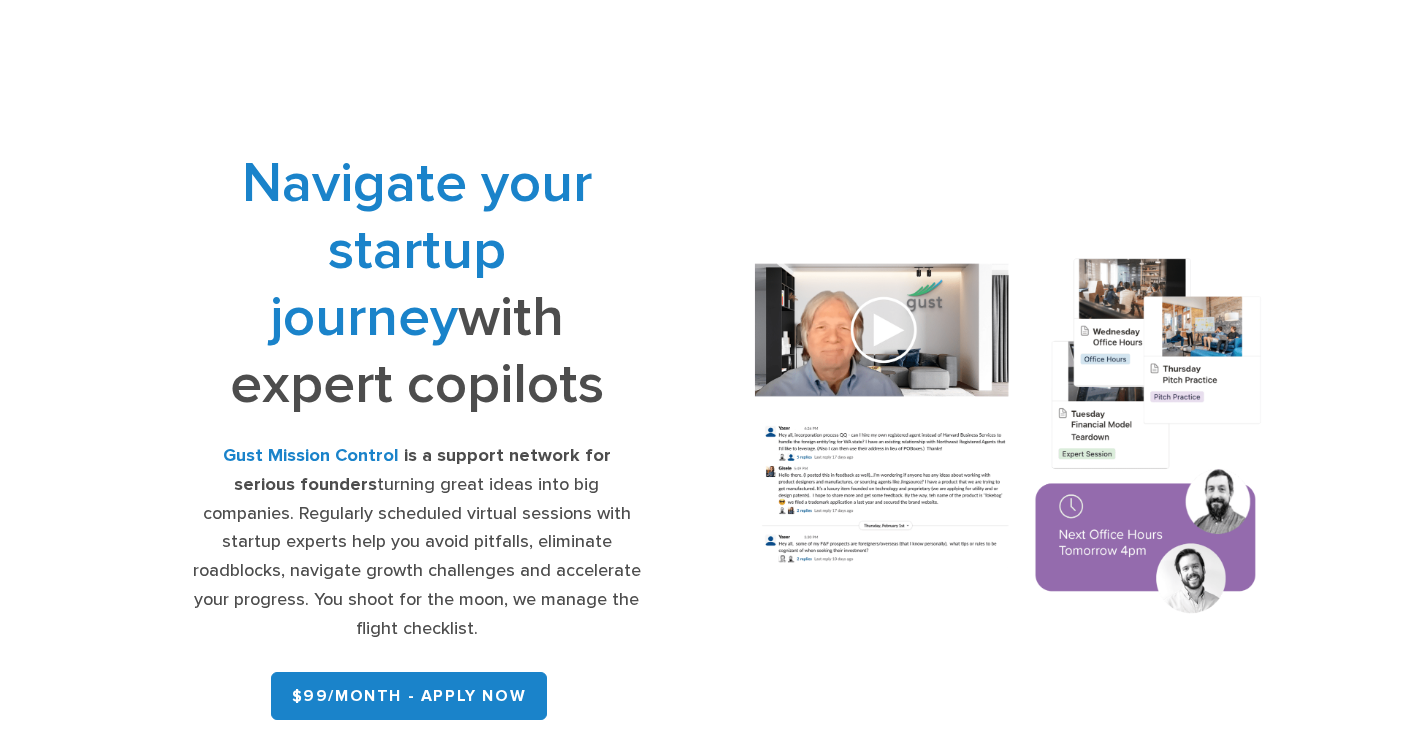 drag, startPoint x: 564, startPoint y: 587, endPoint x: 569, endPoint y: 557, distance: 30.413813 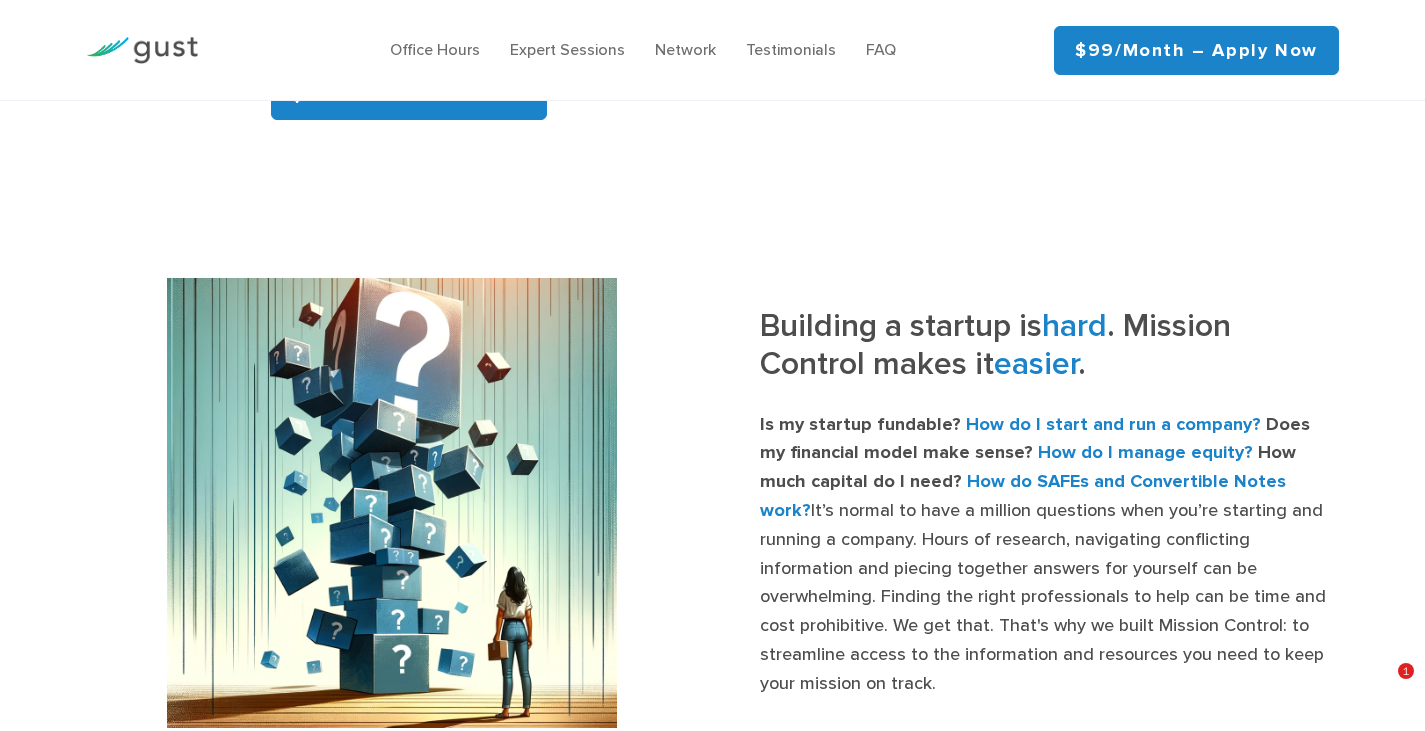 scroll, scrollTop: 1000, scrollLeft: 0, axis: vertical 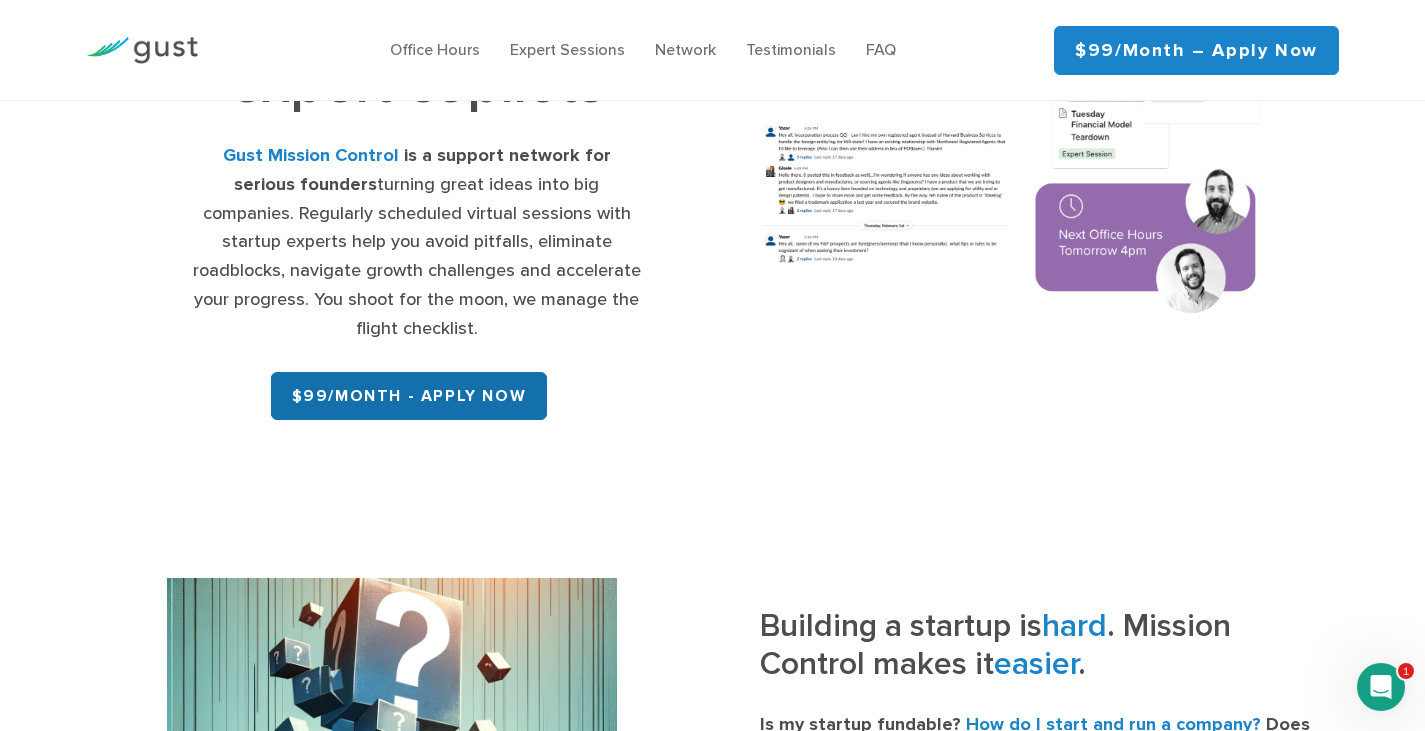 click on "$99/month - APPLY NOW" at bounding box center (409, 396) 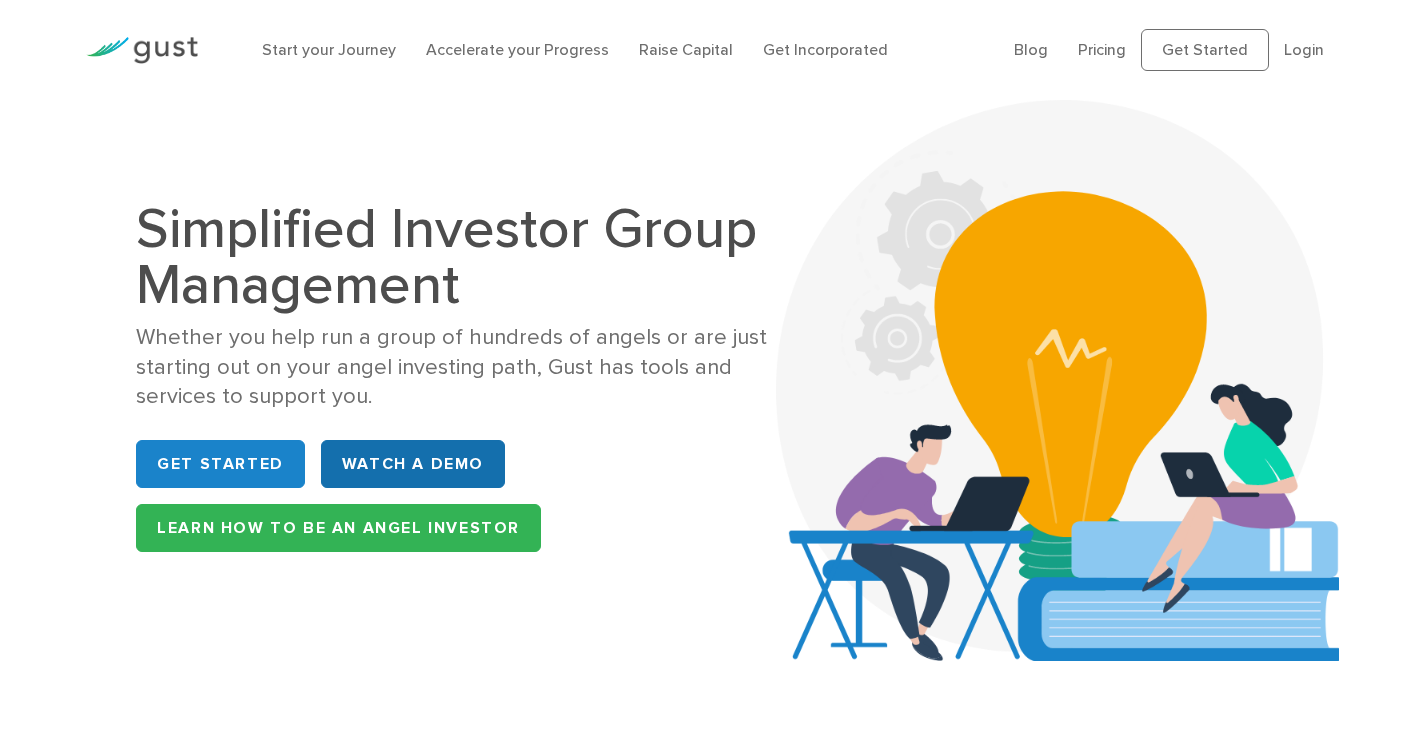 scroll, scrollTop: 0, scrollLeft: 0, axis: both 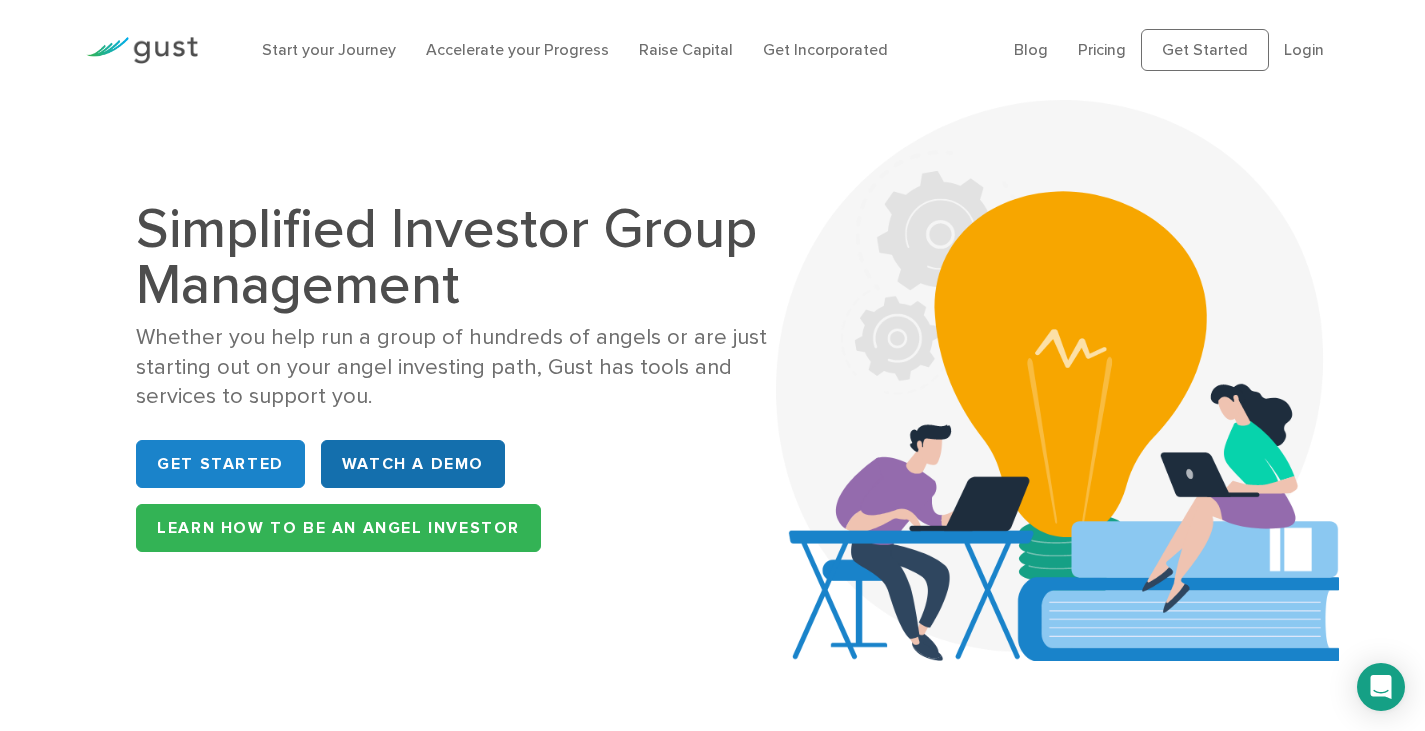 click on "WATCH A DEMO" at bounding box center (413, 464) 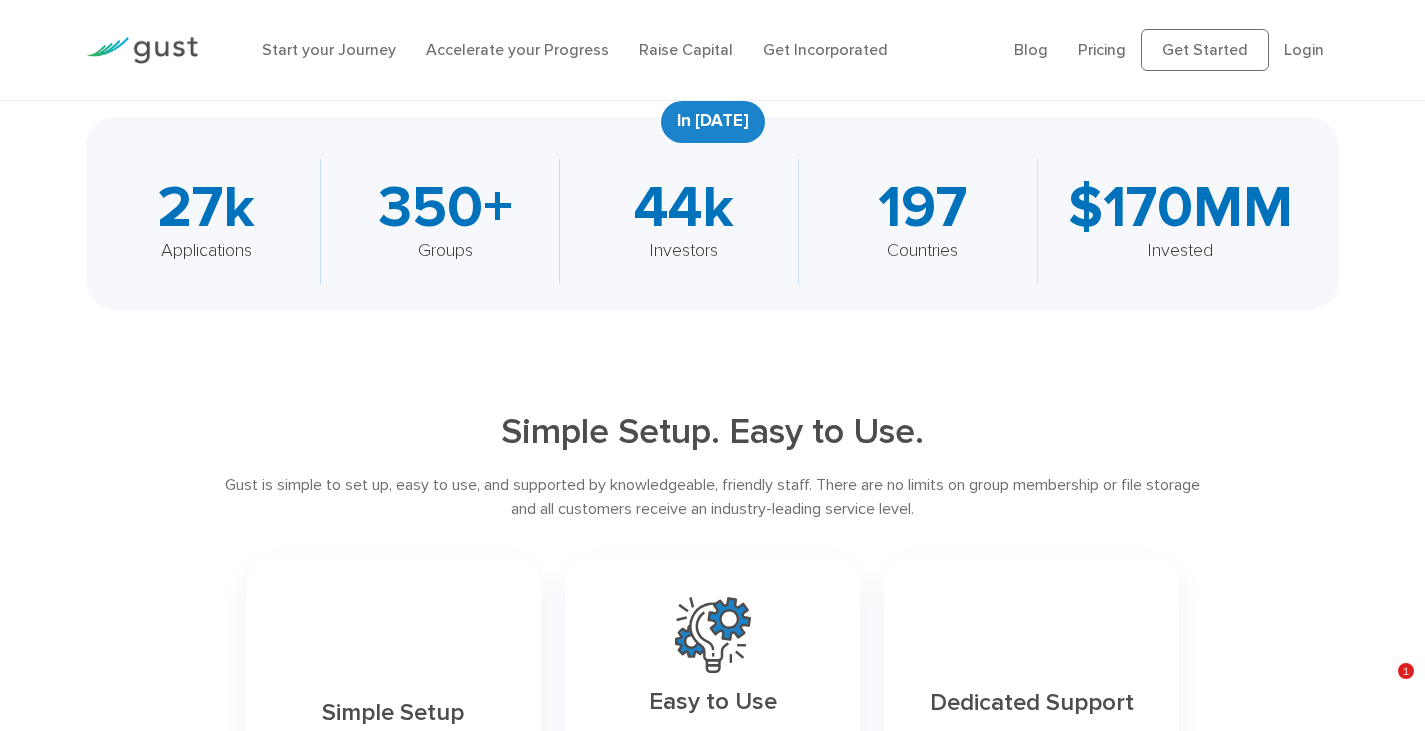 scroll, scrollTop: 2567, scrollLeft: 0, axis: vertical 